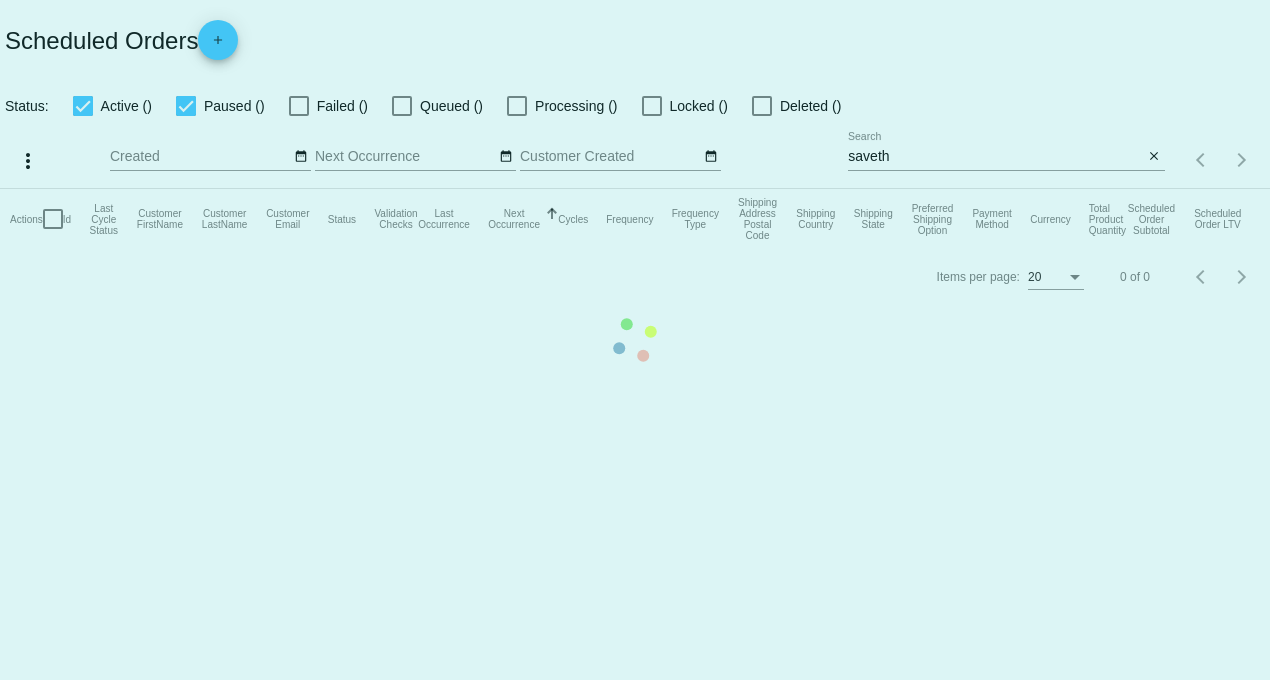 scroll, scrollTop: 0, scrollLeft: 0, axis: both 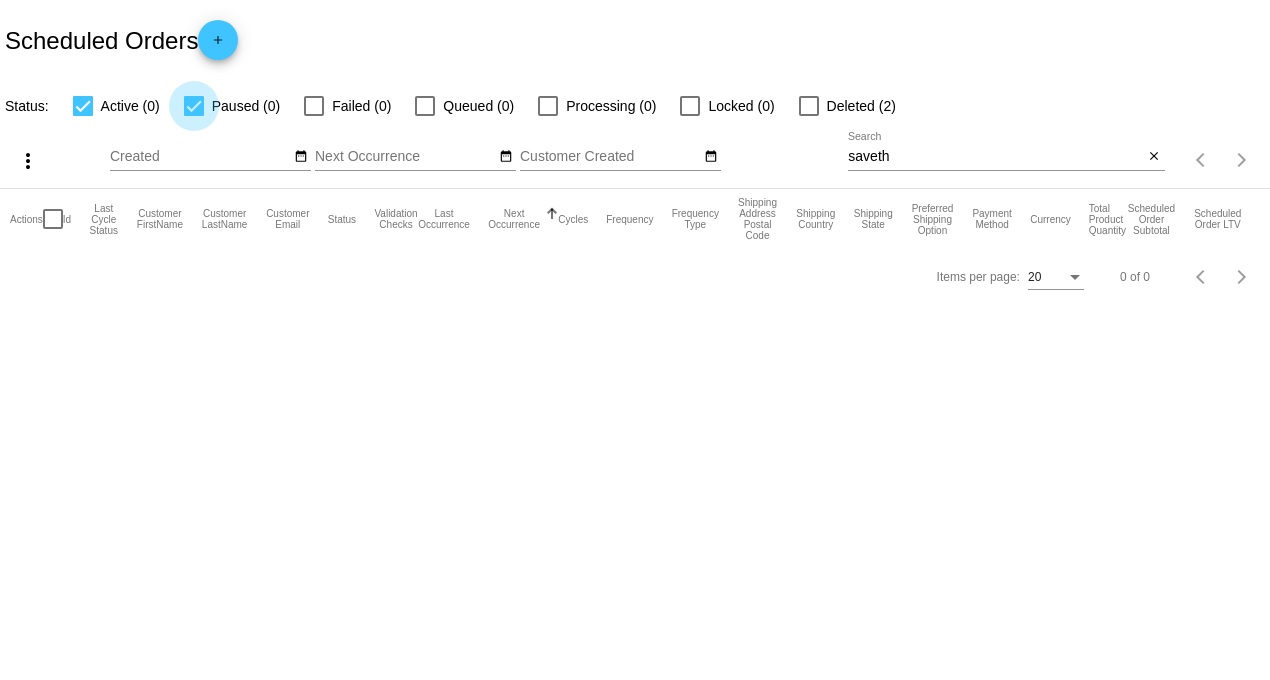 click at bounding box center (194, 106) 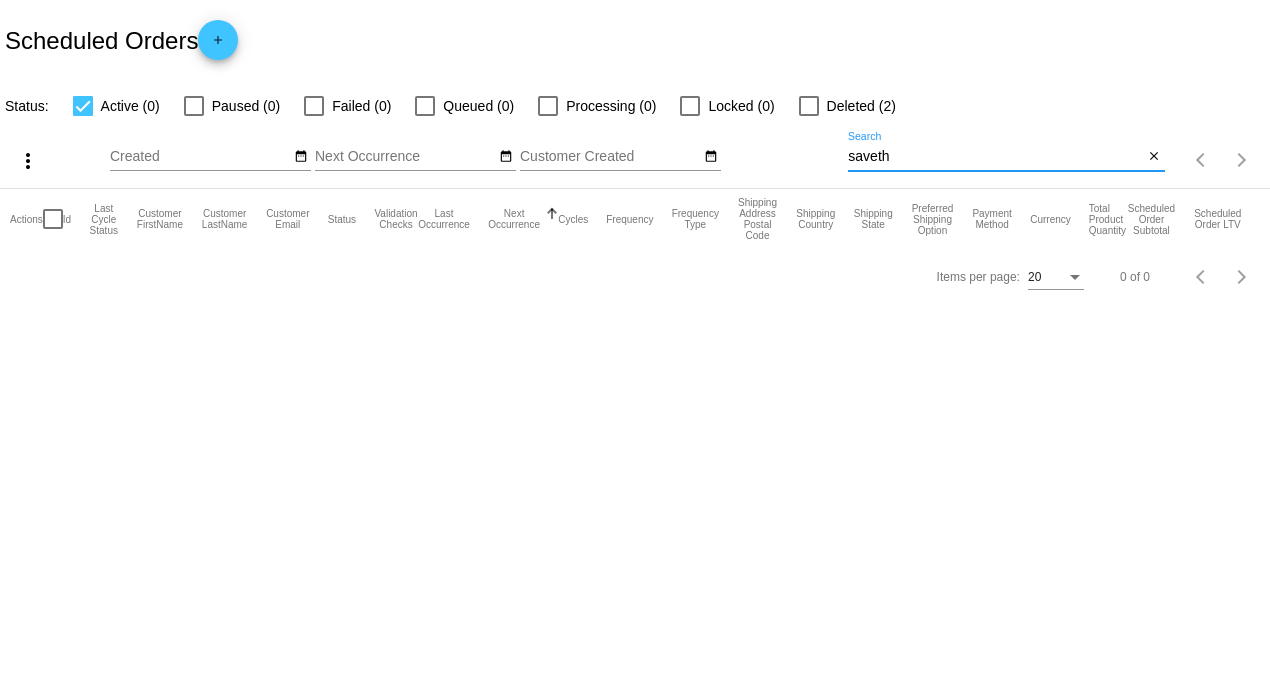 drag, startPoint x: 917, startPoint y: 163, endPoint x: 752, endPoint y: 170, distance: 165.14842 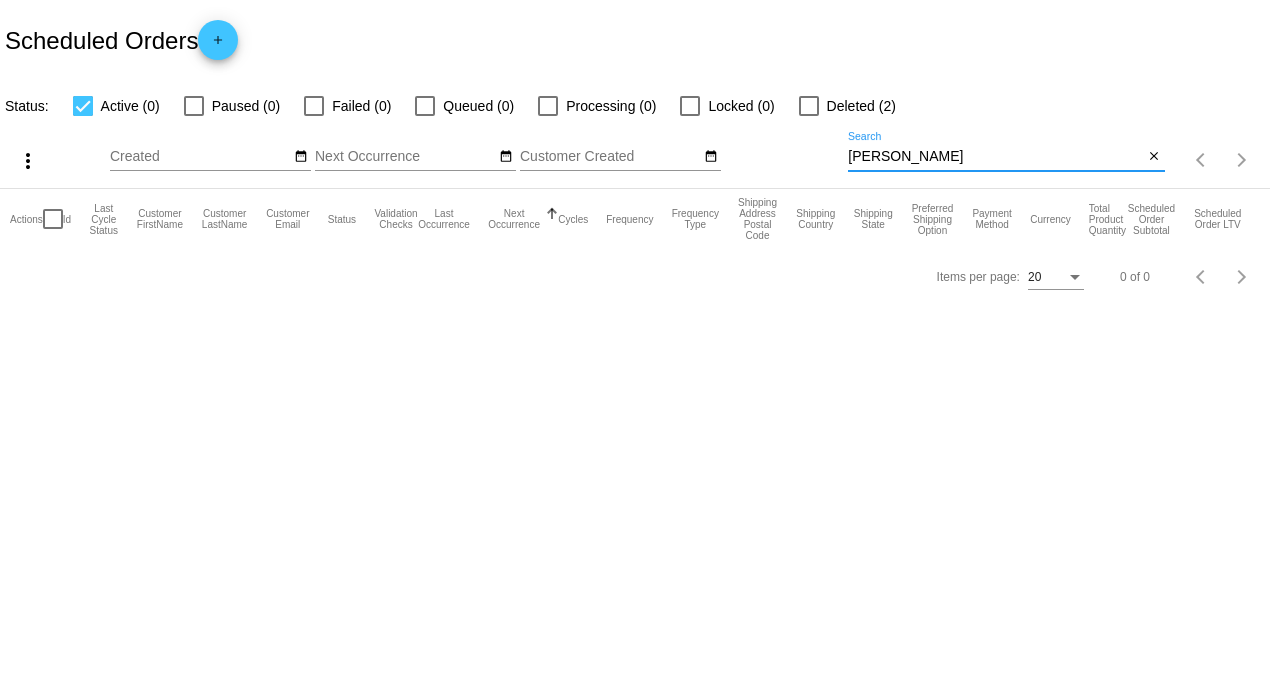 type on "[PERSON_NAME]" 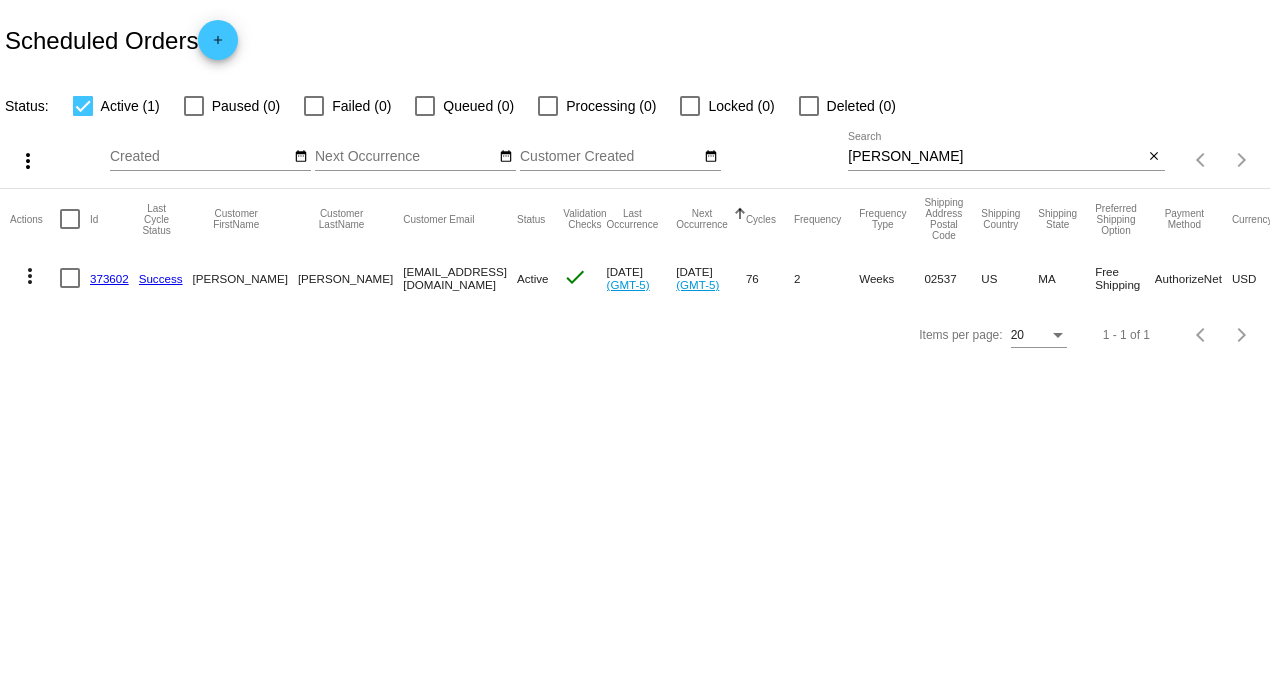 click on "373602" 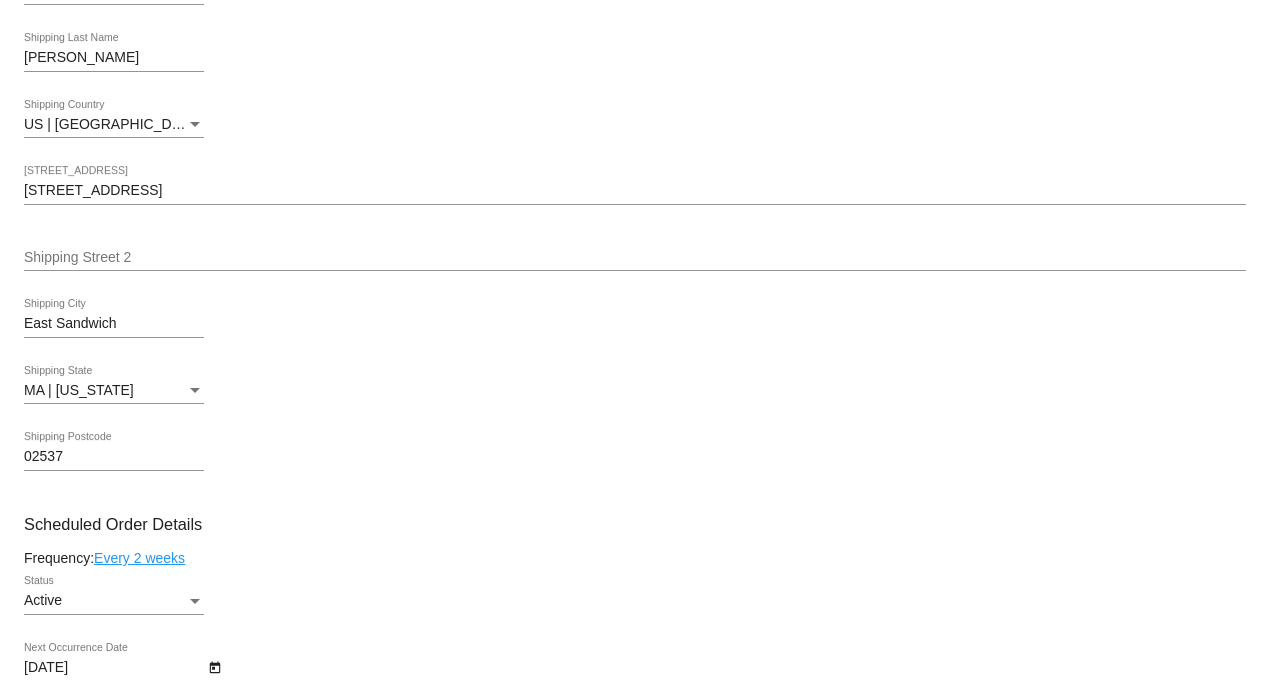 scroll, scrollTop: 666, scrollLeft: 0, axis: vertical 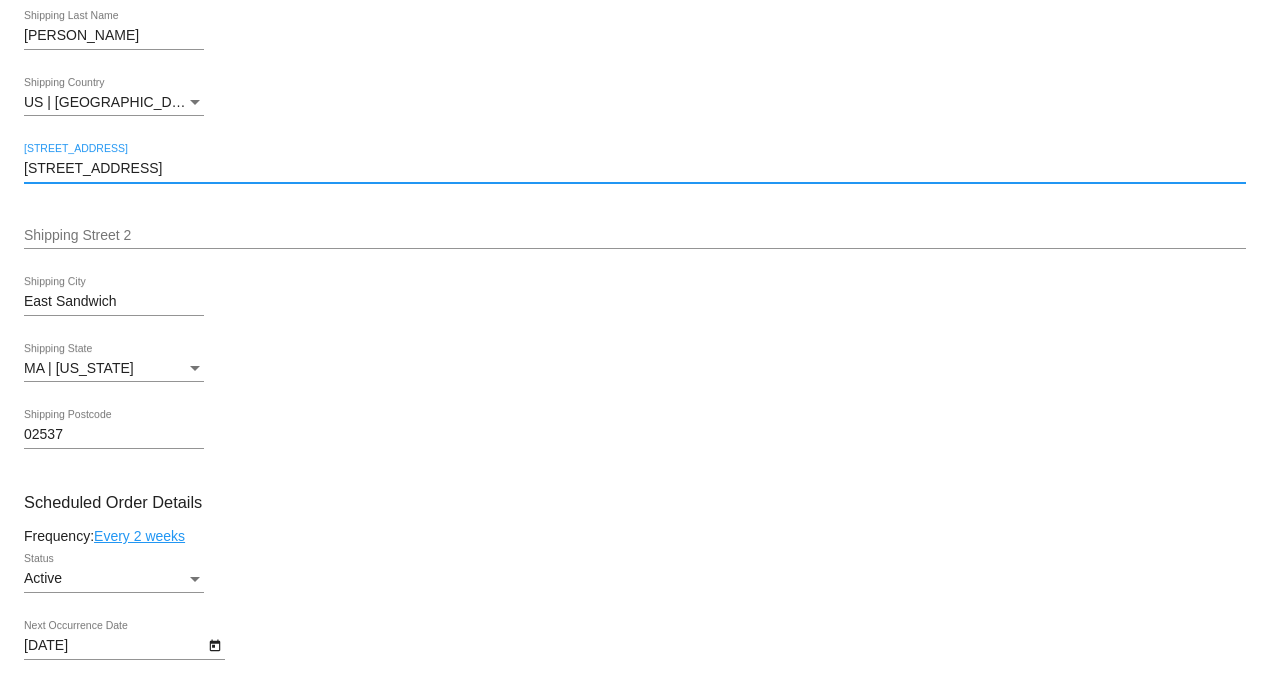 drag, startPoint x: 167, startPoint y: 175, endPoint x: -32, endPoint y: 162, distance: 199.42416 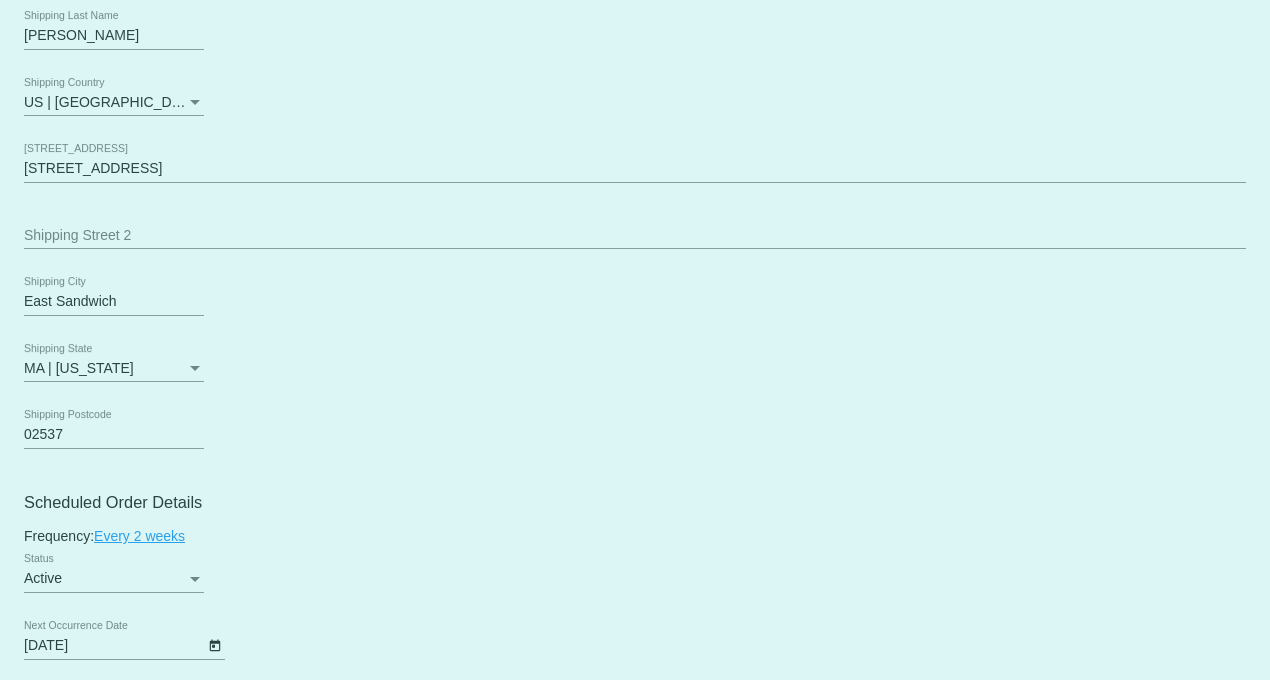 drag, startPoint x: 21, startPoint y: 172, endPoint x: 621, endPoint y: 335, distance: 621.7467 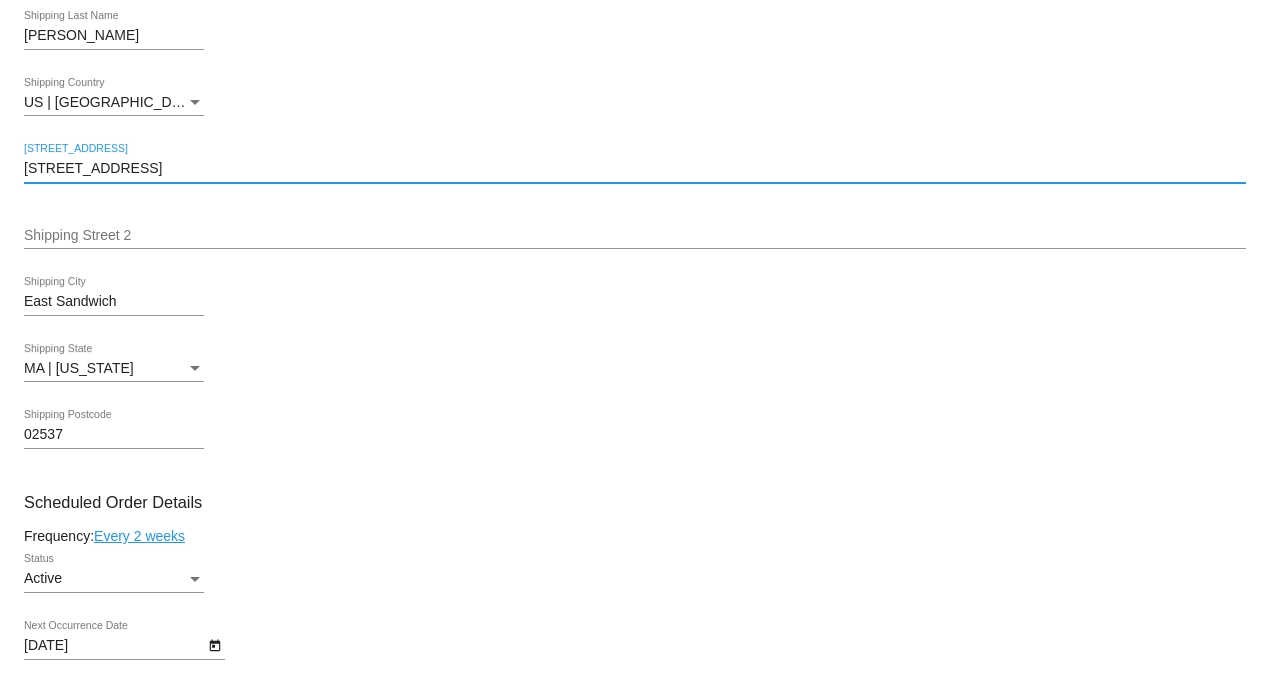 drag, startPoint x: 124, startPoint y: 174, endPoint x: -33, endPoint y: 173, distance: 157.00319 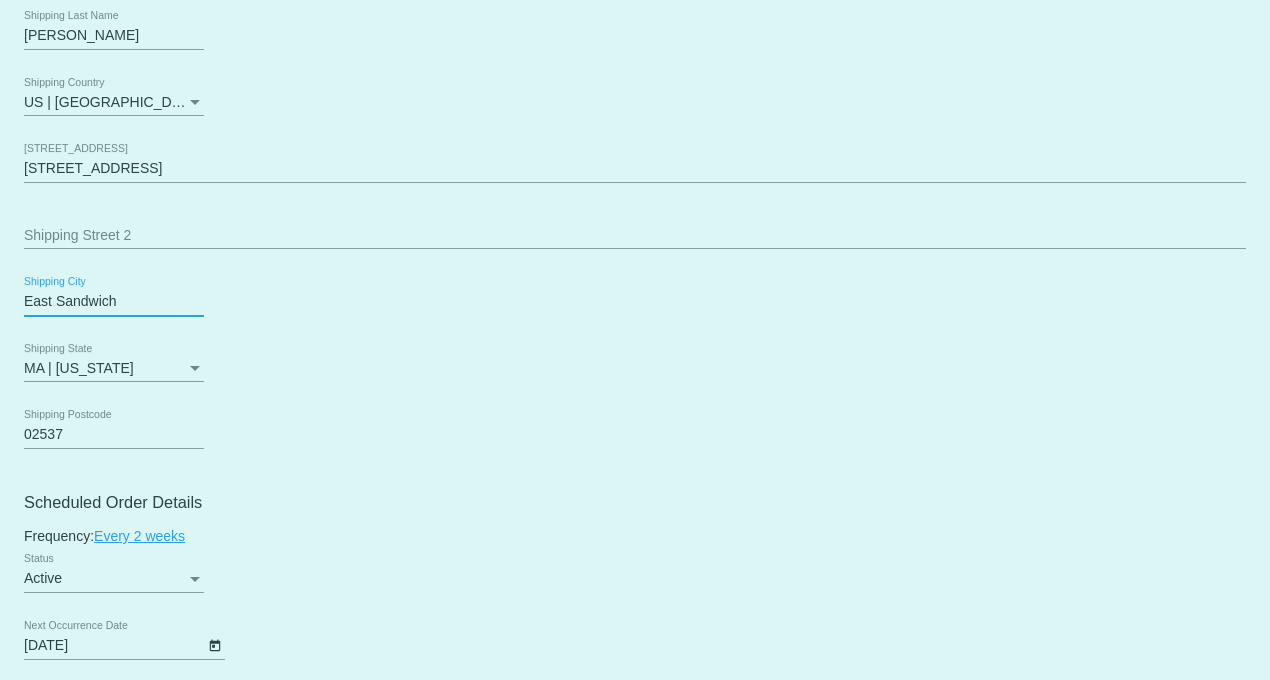 drag, startPoint x: 141, startPoint y: 309, endPoint x: -7, endPoint y: 298, distance: 148.40822 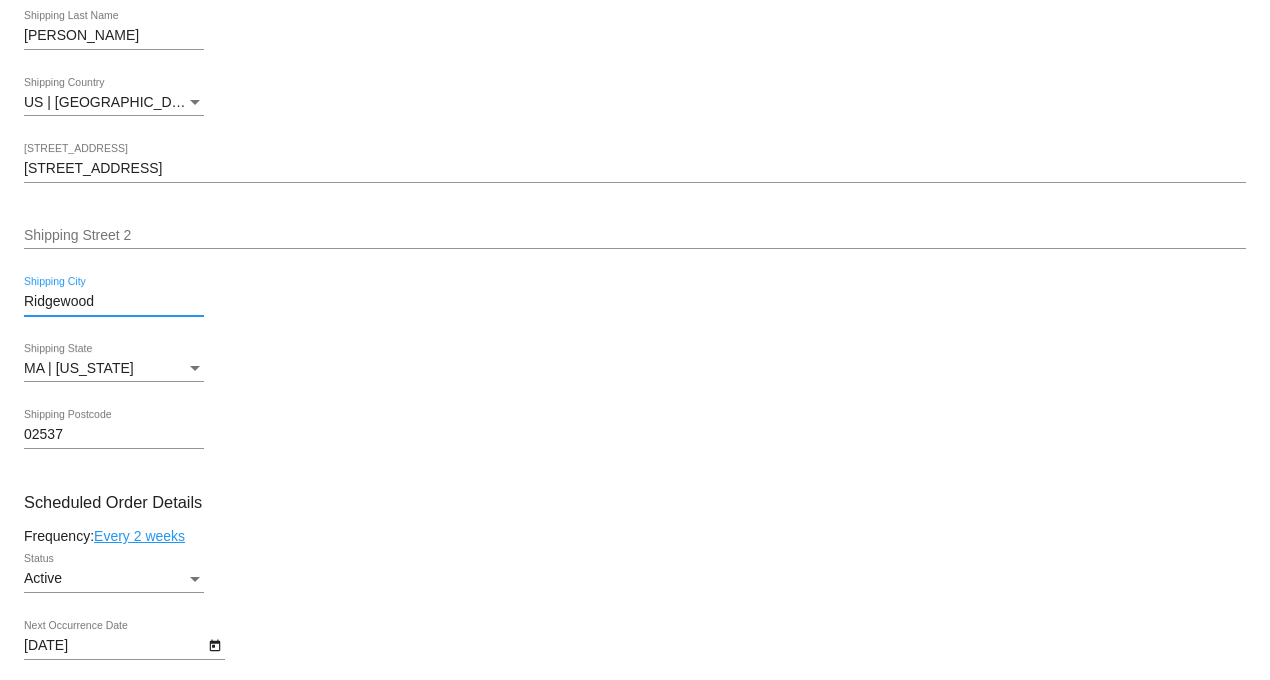 type on "Ridgewood" 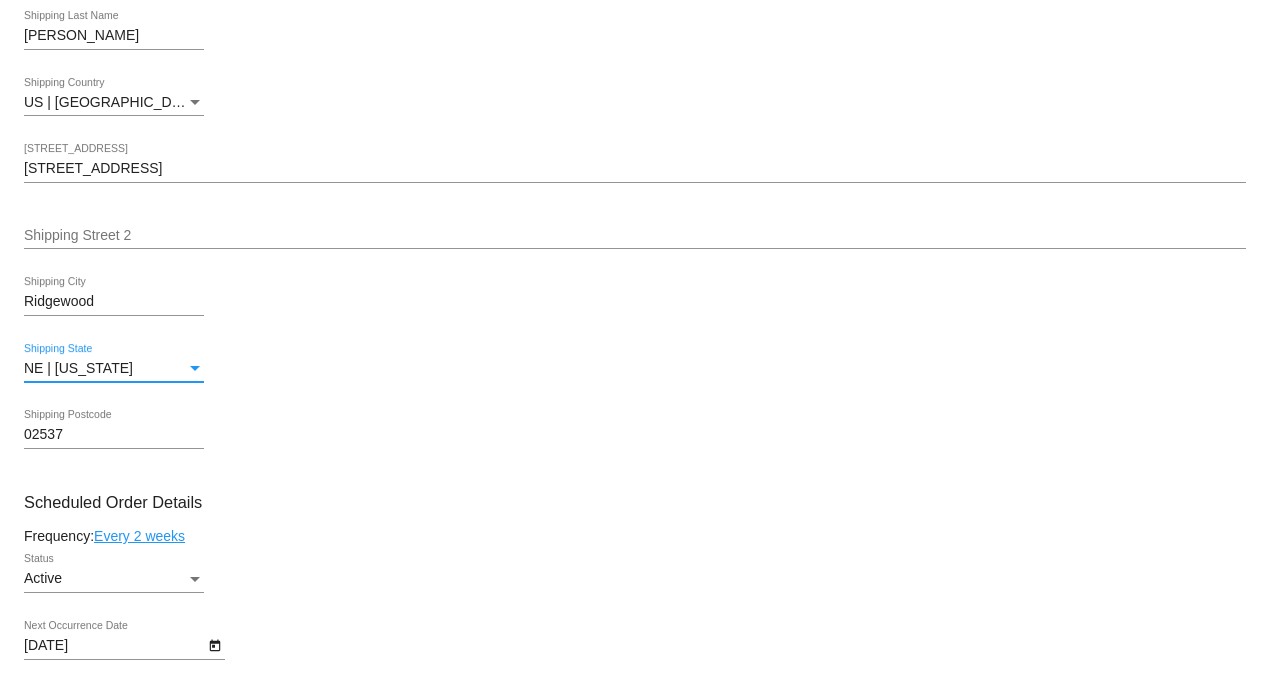 click on "NE | [US_STATE]" at bounding box center (78, 368) 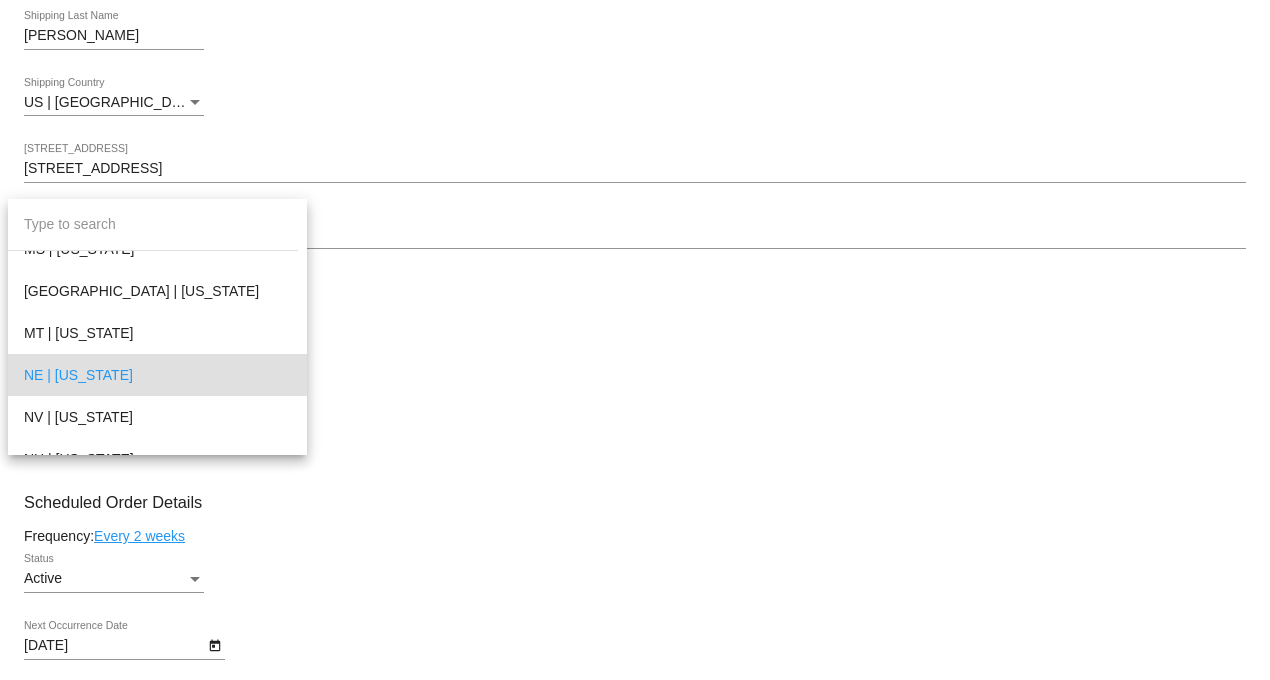 scroll, scrollTop: 1347, scrollLeft: 0, axis: vertical 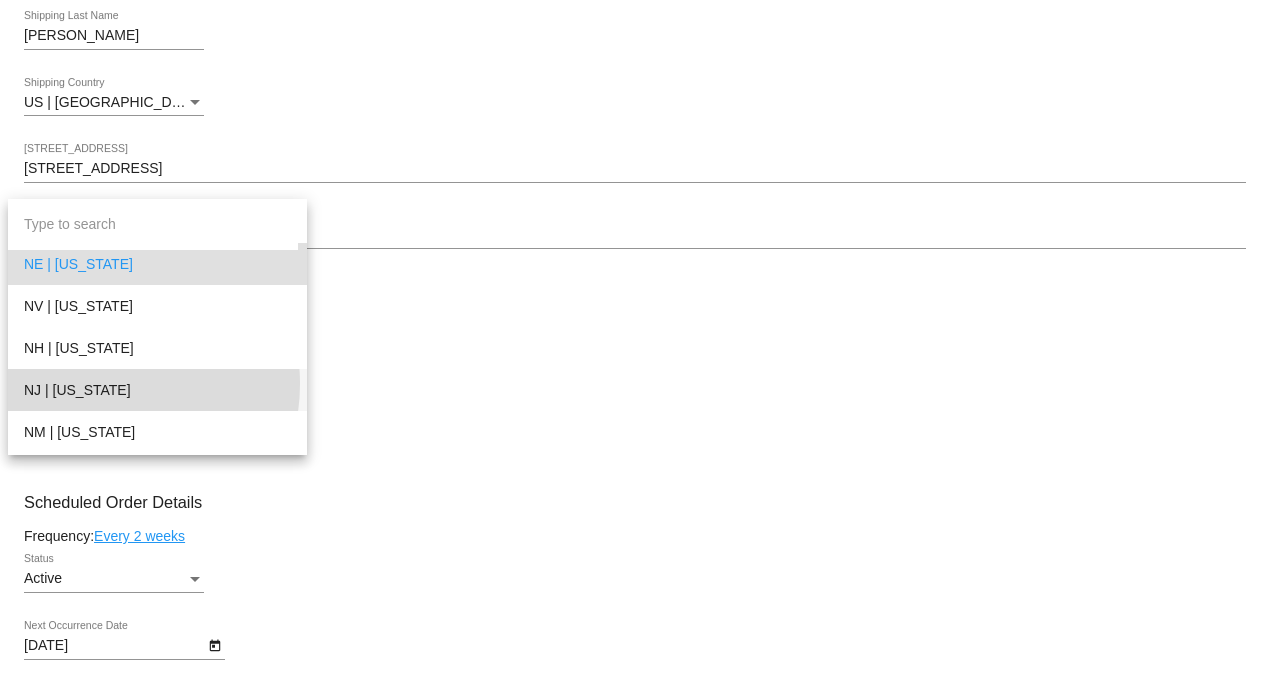 click on "NJ | [US_STATE]" at bounding box center (157, 390) 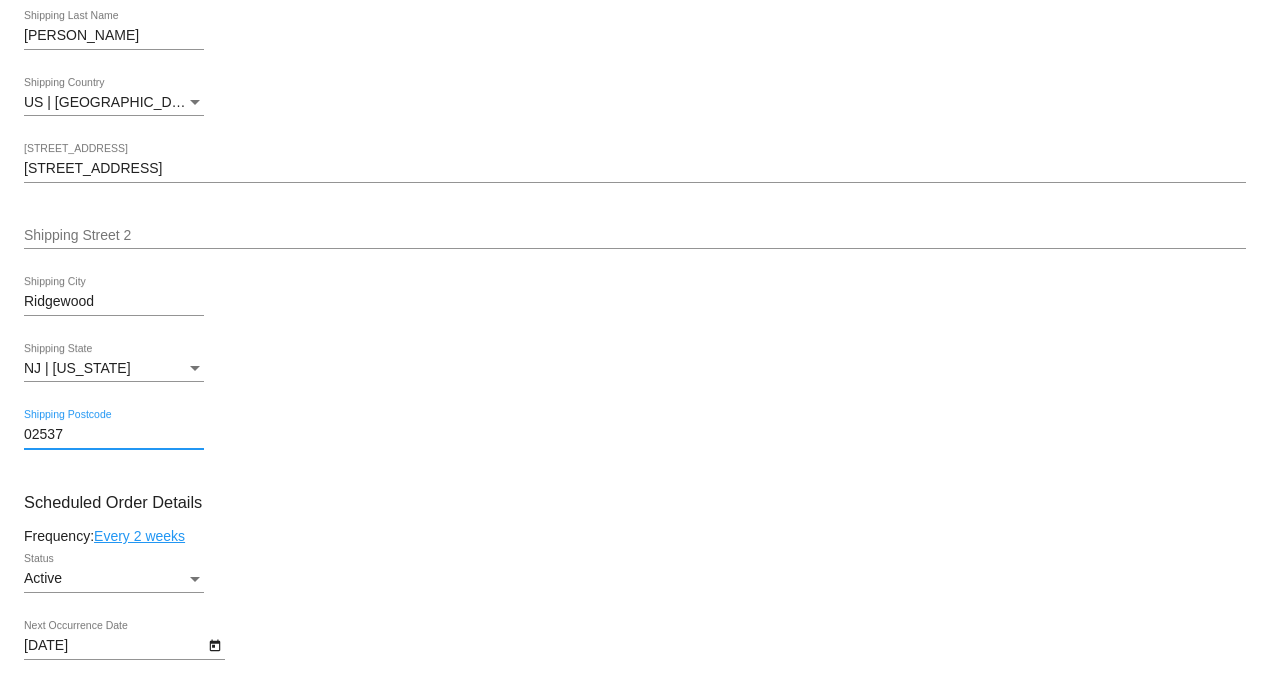 drag, startPoint x: 100, startPoint y: 446, endPoint x: -40, endPoint y: 445, distance: 140.00357 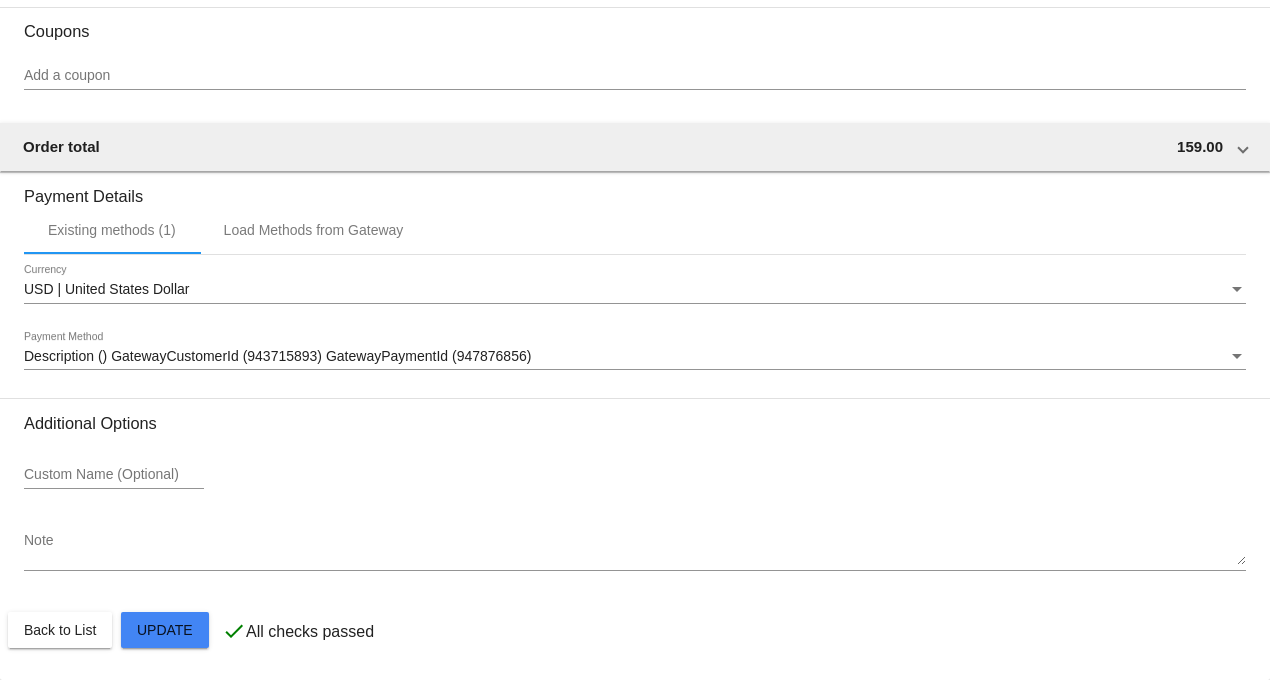 scroll, scrollTop: 1815, scrollLeft: 0, axis: vertical 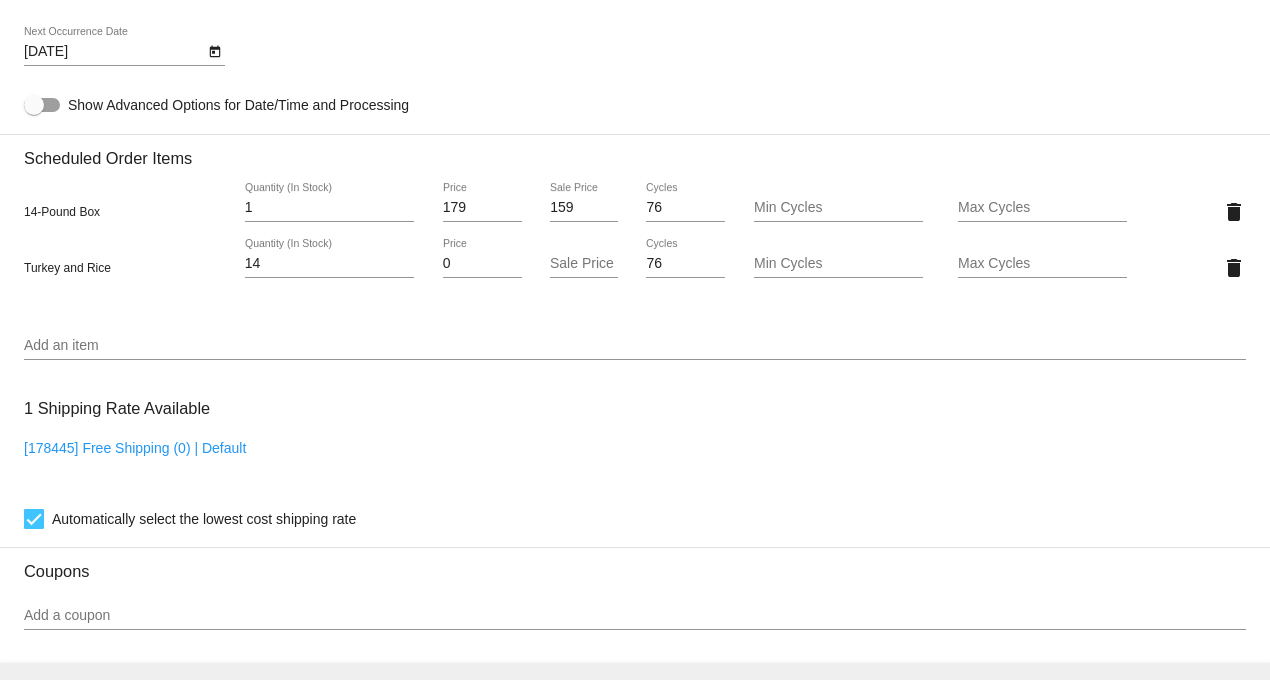 type on "07450" 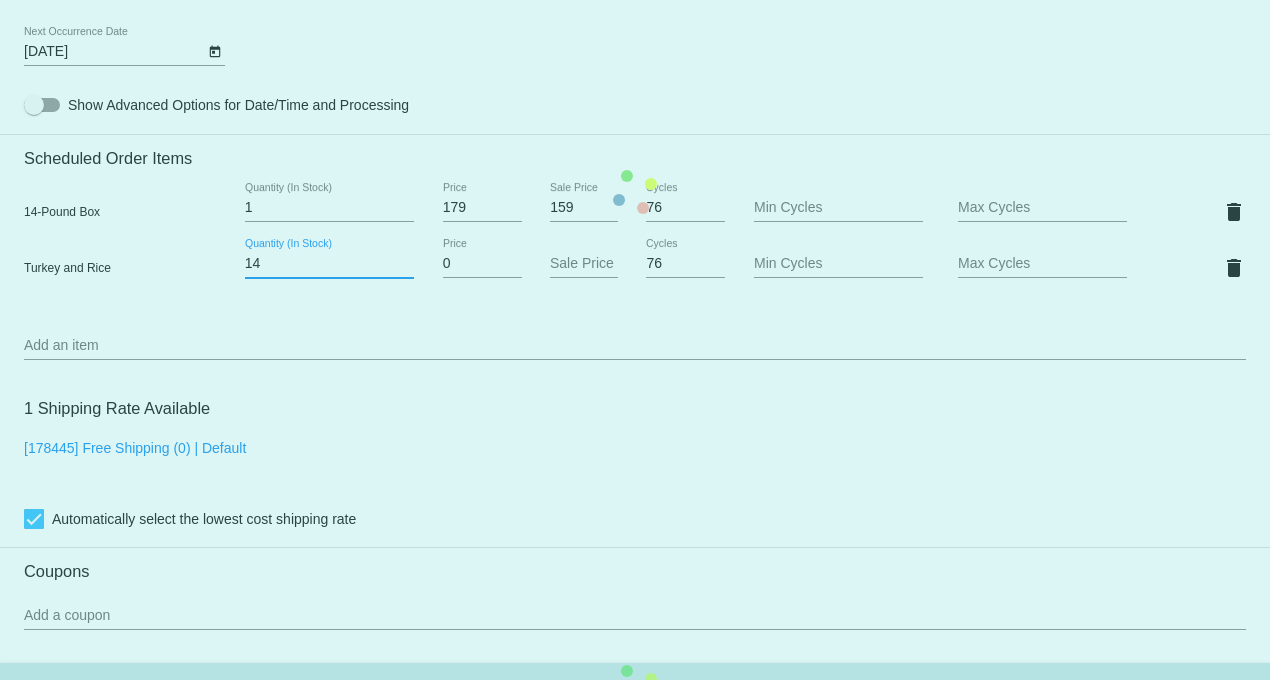 click on "Customer
1224139: [PERSON_NAME]
[EMAIL_ADDRESS][DOMAIN_NAME]
Customer Shipping
Enter Shipping Address Select A Saved Address (0)
[PERSON_NAME]
Shipping First Name
[PERSON_NAME]
Shipping Last Name
[GEOGRAPHIC_DATA] | [GEOGRAPHIC_DATA]
Shipping Country
[STREET_ADDRESS]
[STREET_ADDRESS]
[STREET_ADDRESS]
[GEOGRAPHIC_DATA]
[GEOGRAPHIC_DATA] | [US_STATE]
Shipping State
07450
Shipping Postcode
Scheduled Order Details
Frequency:
Every 2 weeks
Active
Status
1 76" 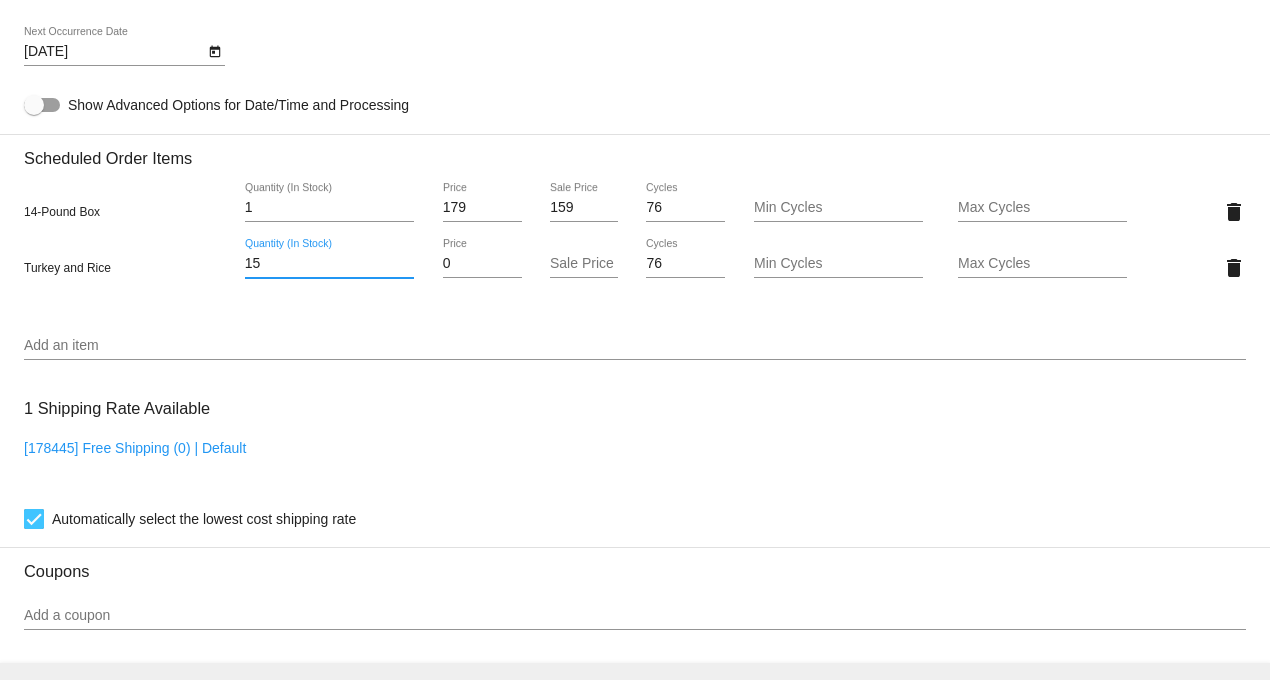 type on "15" 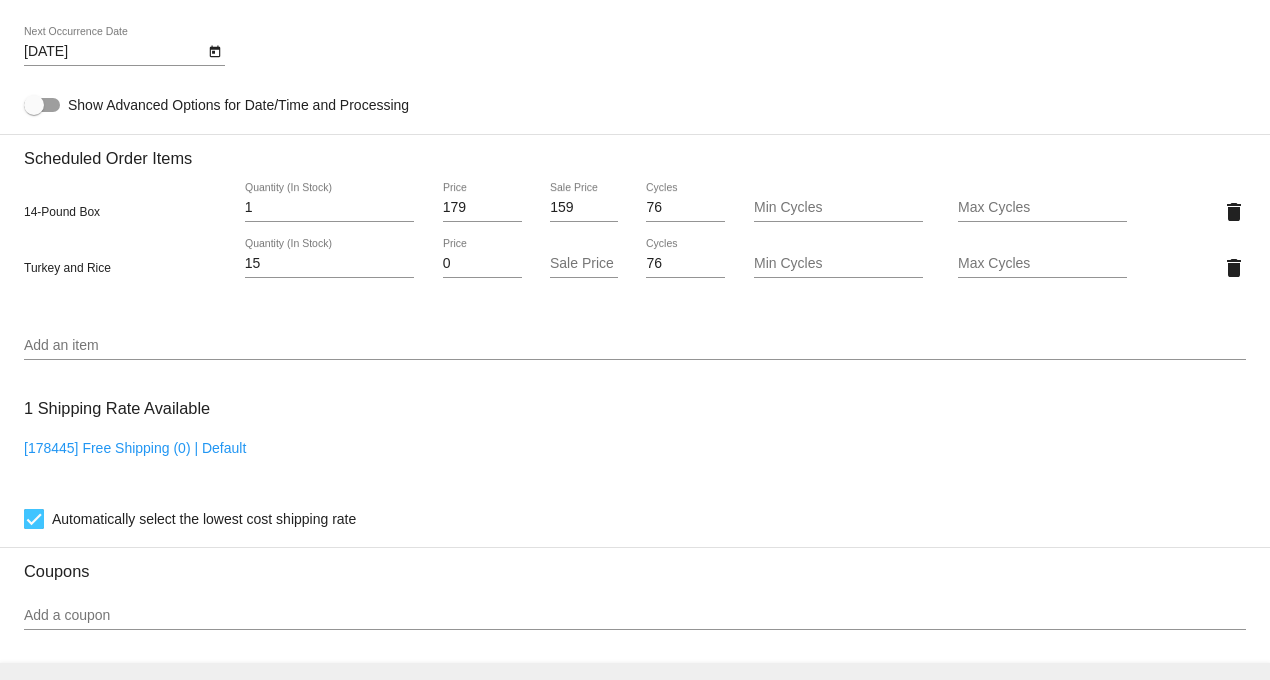 scroll, scrollTop: 1815, scrollLeft: 0, axis: vertical 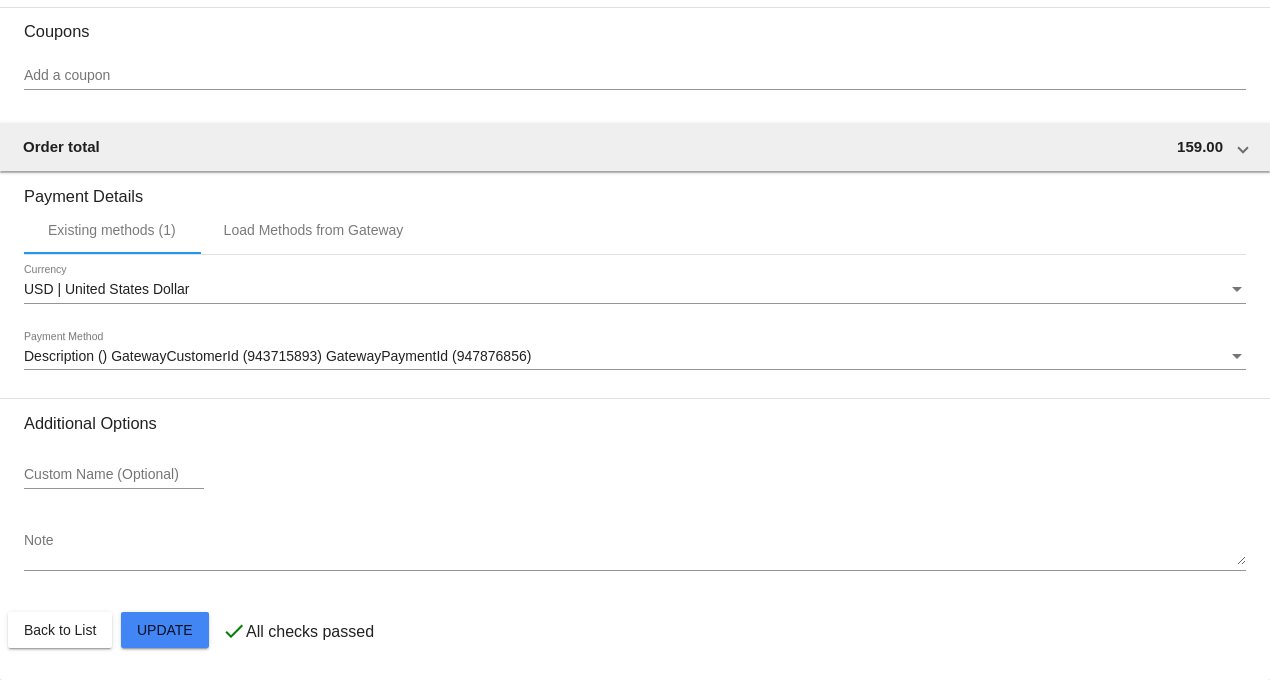 click on "Note" at bounding box center (635, 549) 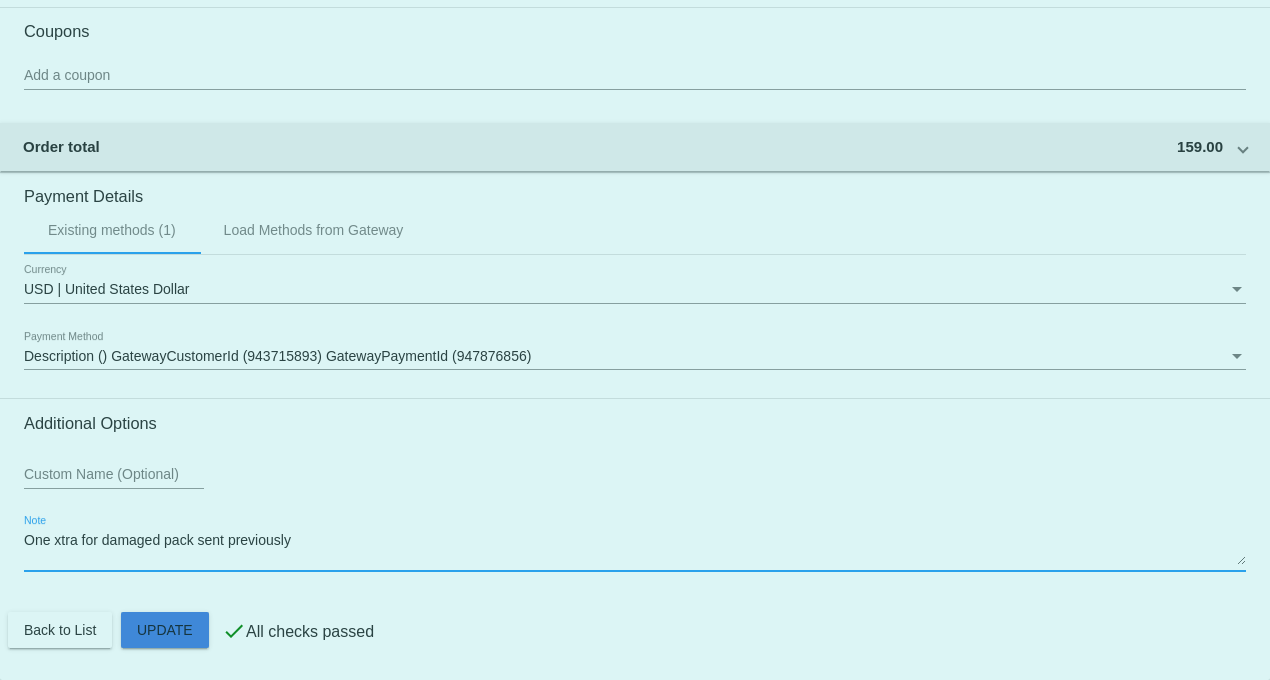 click on "Customer
1224139: [PERSON_NAME]
[EMAIL_ADDRESS][DOMAIN_NAME]
Customer Shipping
Enter Shipping Address Select A Saved Address (0)
[PERSON_NAME]
Shipping First Name
[PERSON_NAME]
Shipping Last Name
[GEOGRAPHIC_DATA] | [GEOGRAPHIC_DATA]
Shipping Country
[STREET_ADDRESS]
[STREET_ADDRESS]
[STREET_ADDRESS]
[GEOGRAPHIC_DATA]
[GEOGRAPHIC_DATA] | [US_STATE]
Shipping State
07450
Shipping Postcode
Scheduled Order Details
Frequency:
Every 2 weeks
Active
Status
1 76" 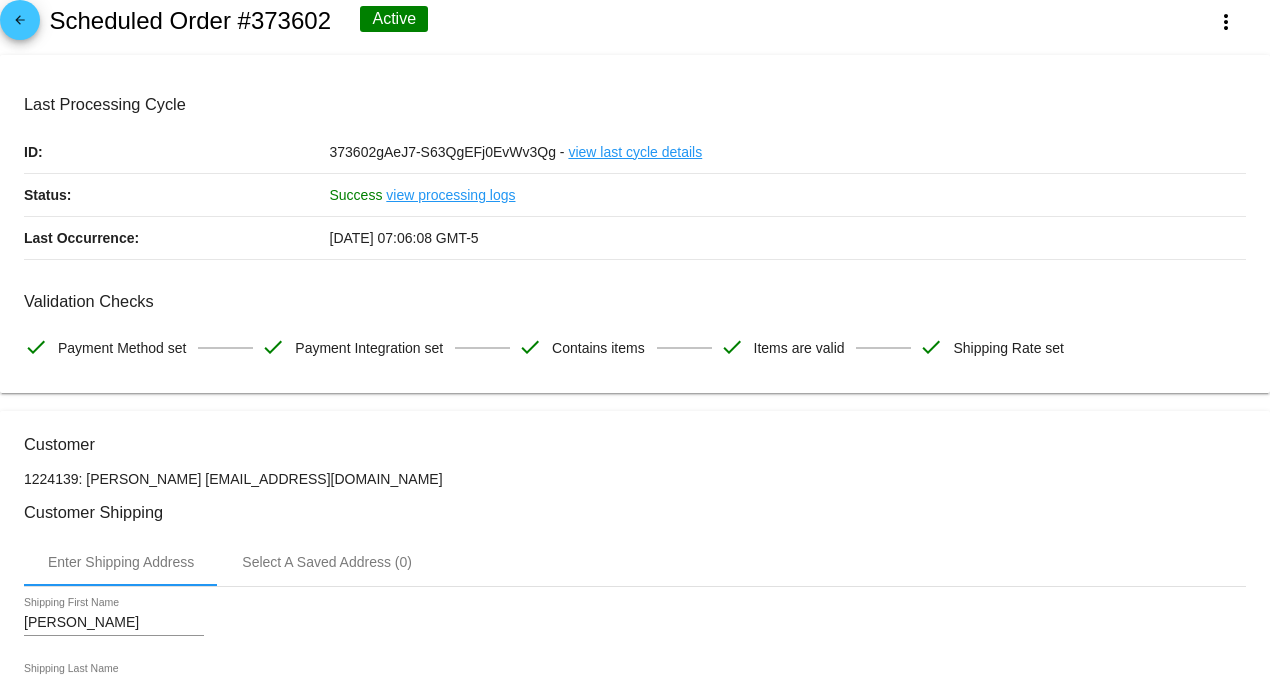 scroll, scrollTop: 0, scrollLeft: 0, axis: both 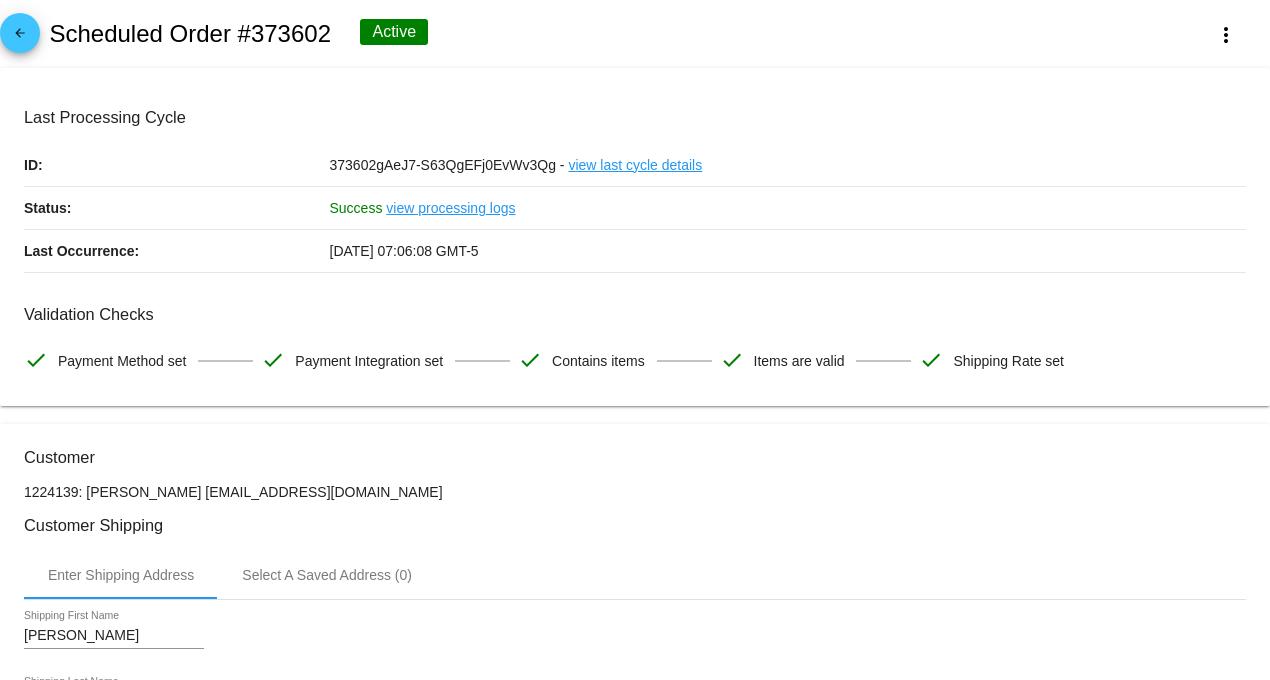 type on "One xtra for damaged pack sent previously" 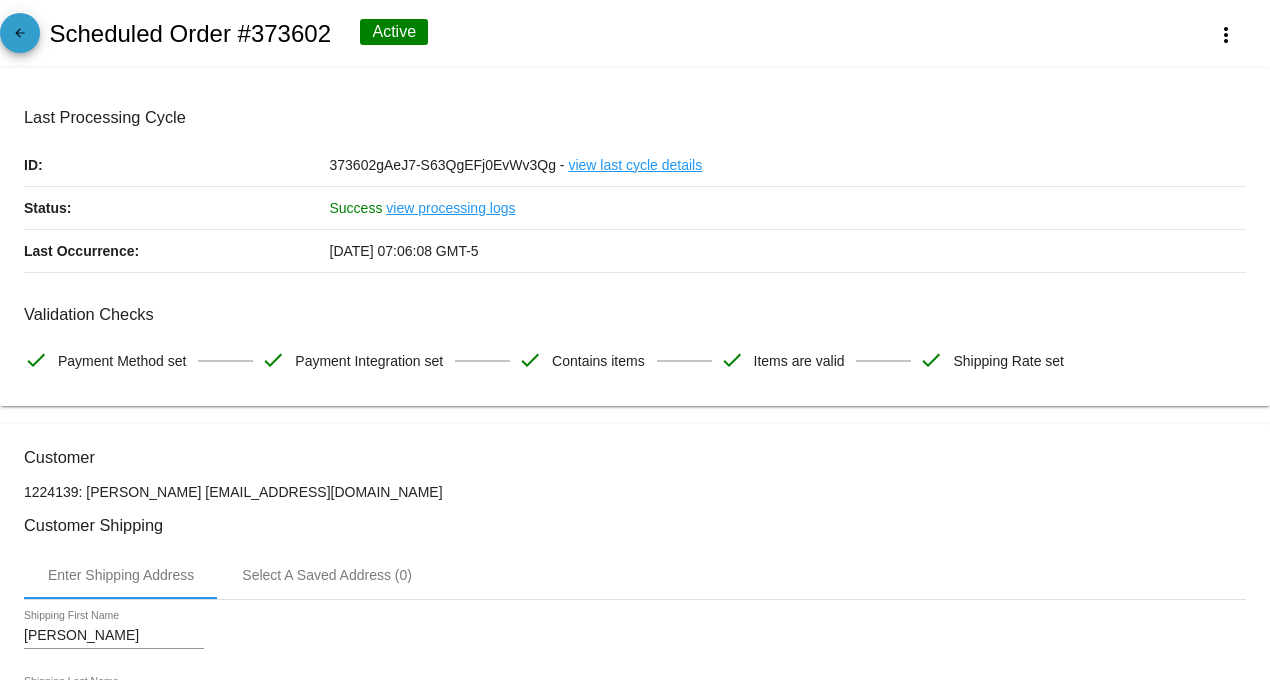 click on "arrow_back" 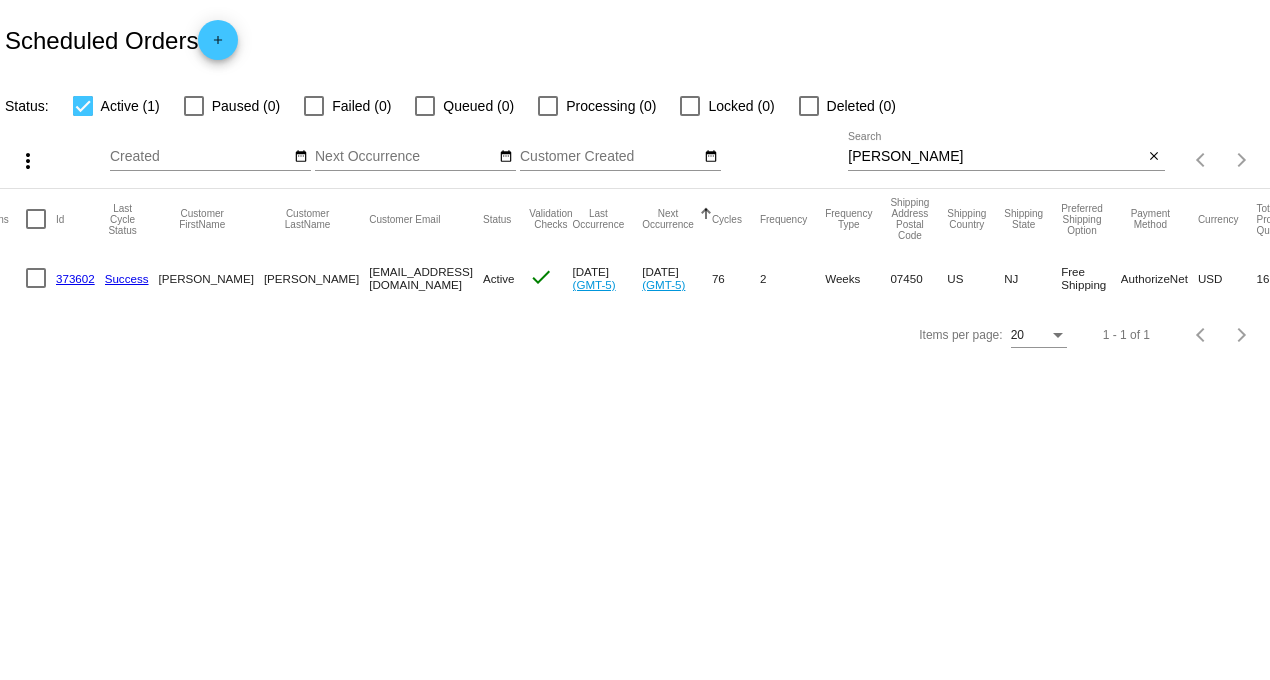 scroll, scrollTop: 0, scrollLeft: 0, axis: both 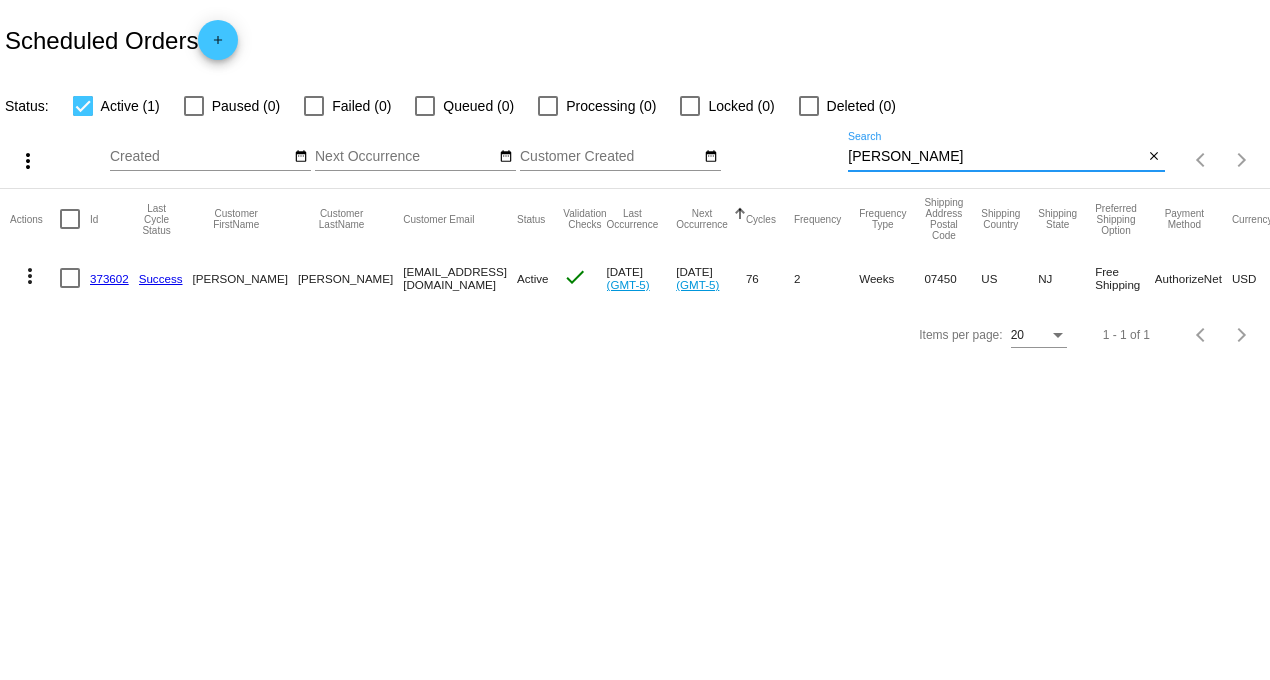 drag, startPoint x: 903, startPoint y: 157, endPoint x: 785, endPoint y: 153, distance: 118.06778 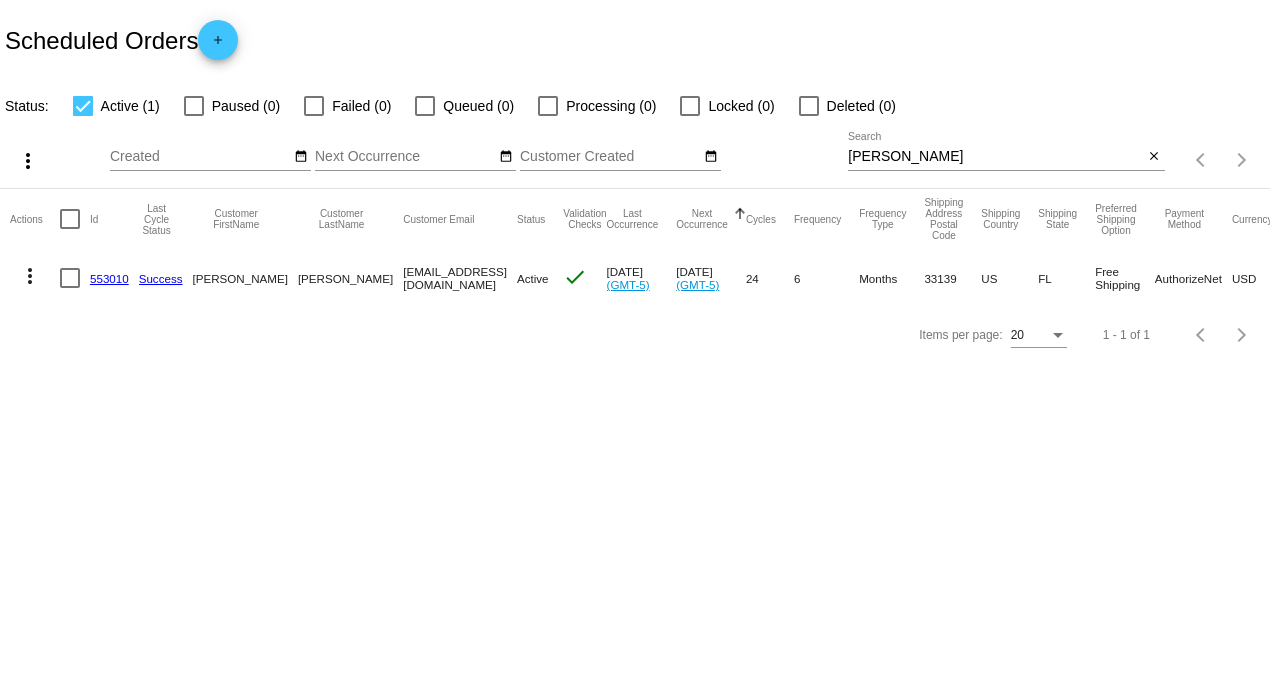 click on "553010" 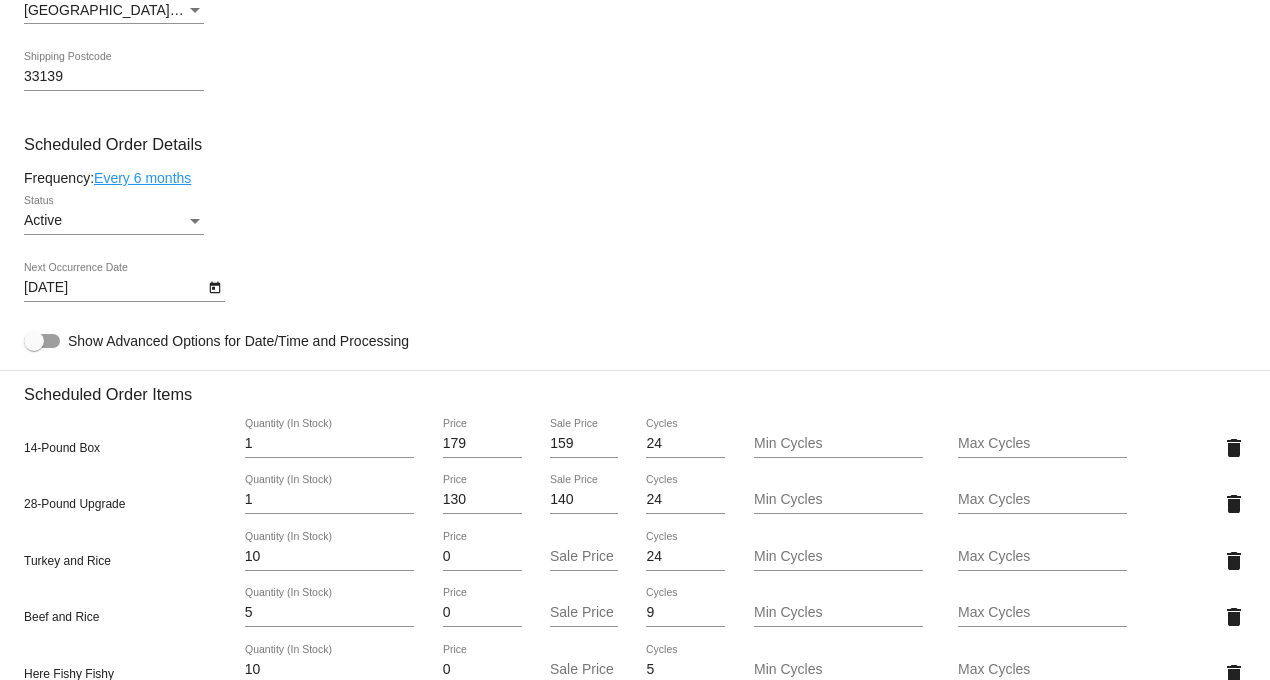 scroll, scrollTop: 1000, scrollLeft: 0, axis: vertical 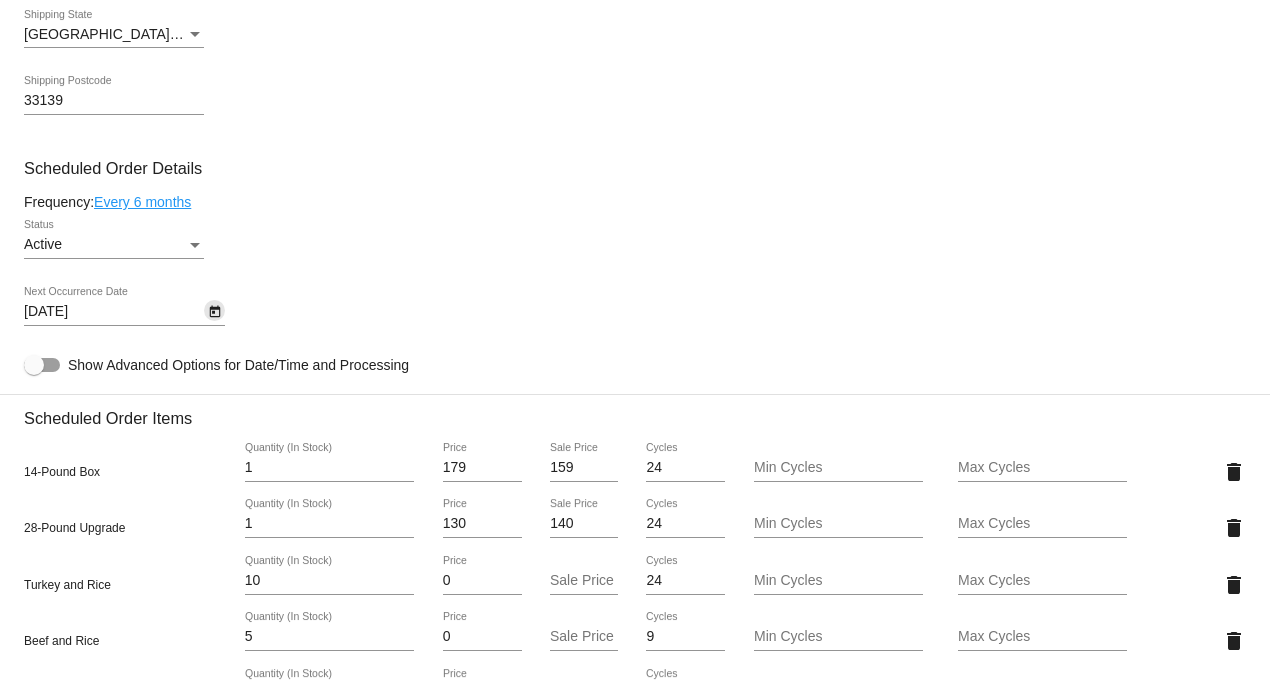 click 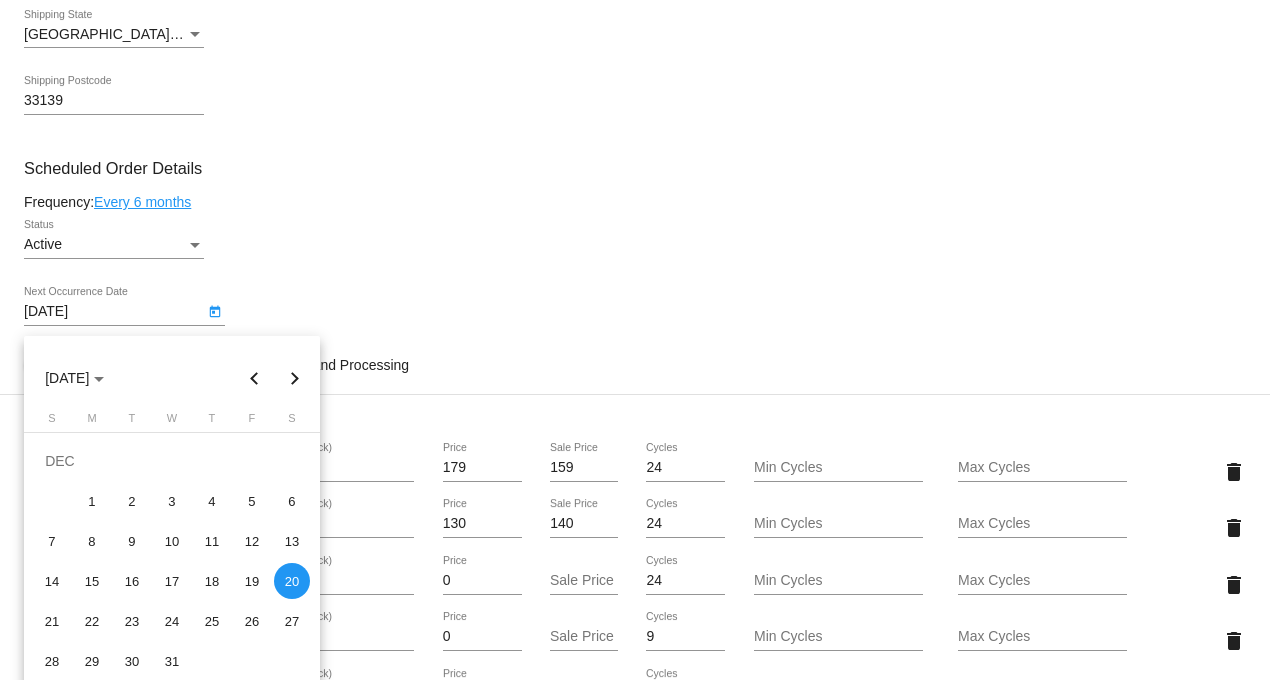 click at bounding box center [255, 378] 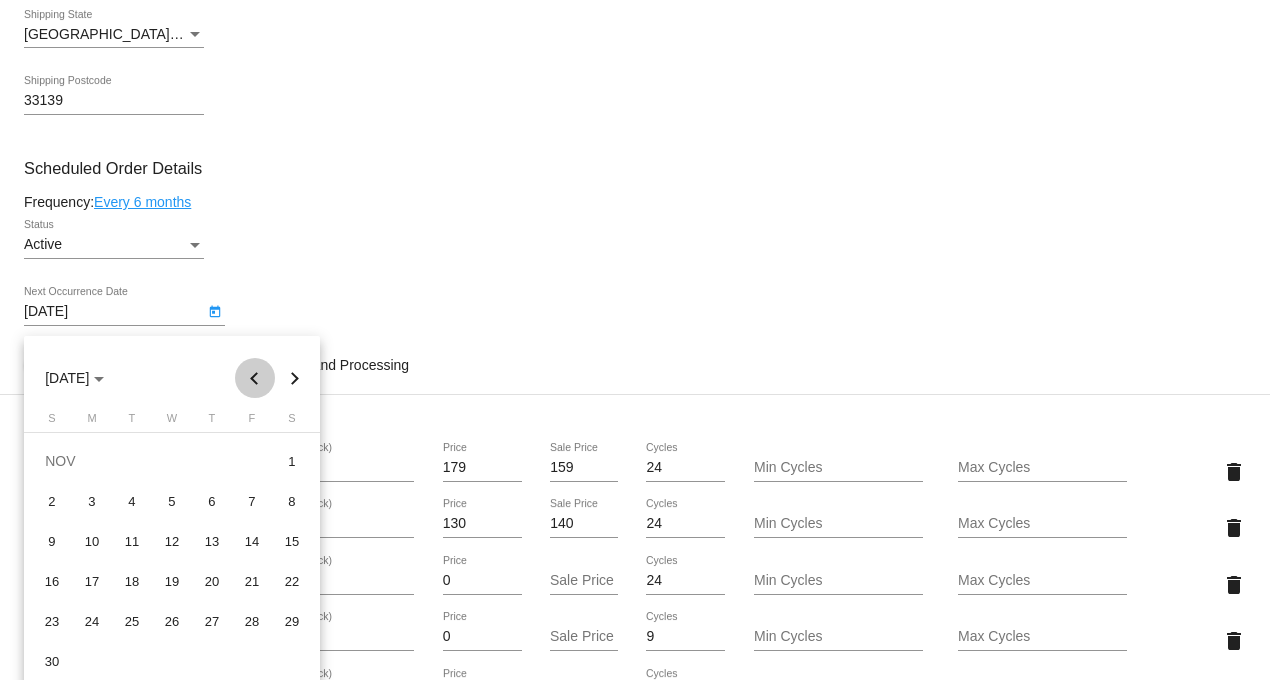 click at bounding box center (255, 378) 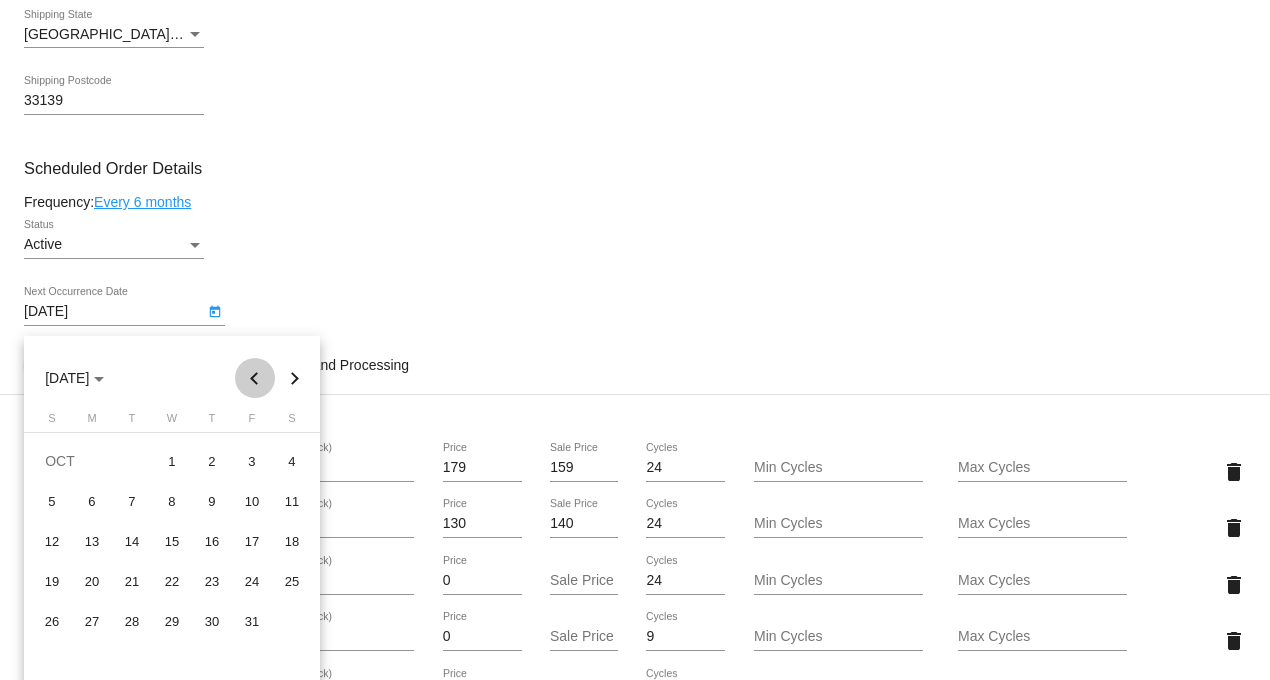 click at bounding box center [255, 378] 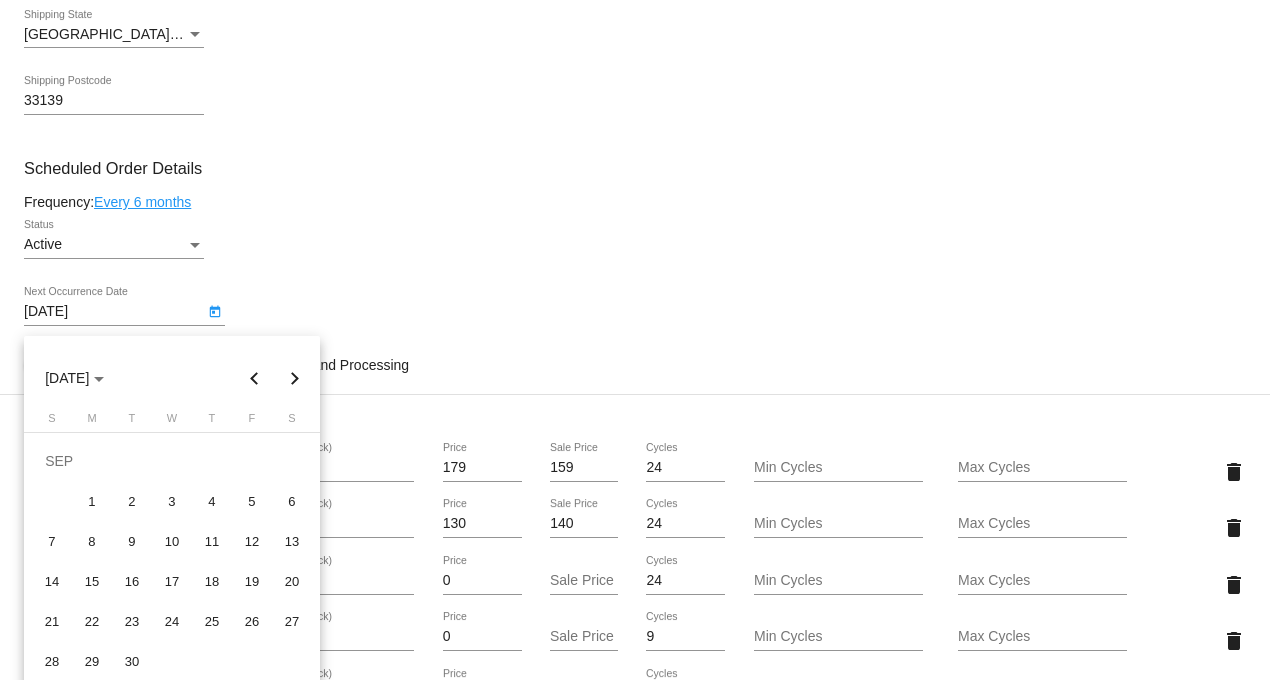 click at bounding box center [255, 378] 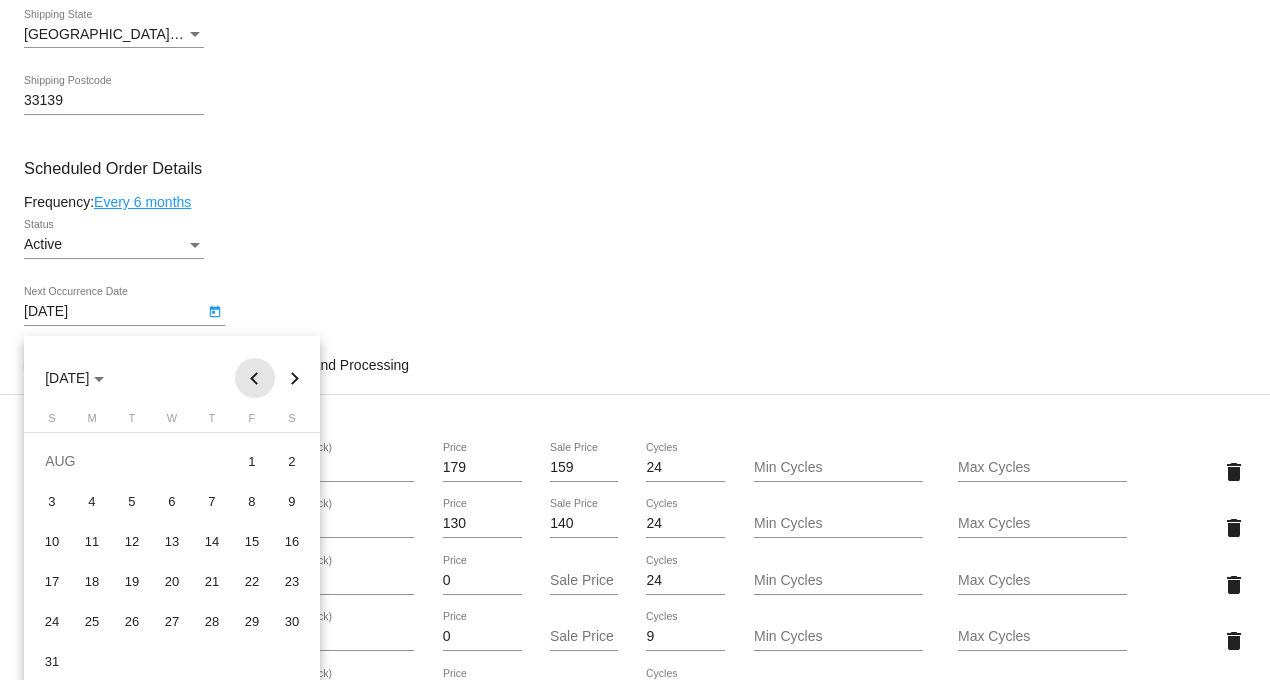 click at bounding box center [255, 378] 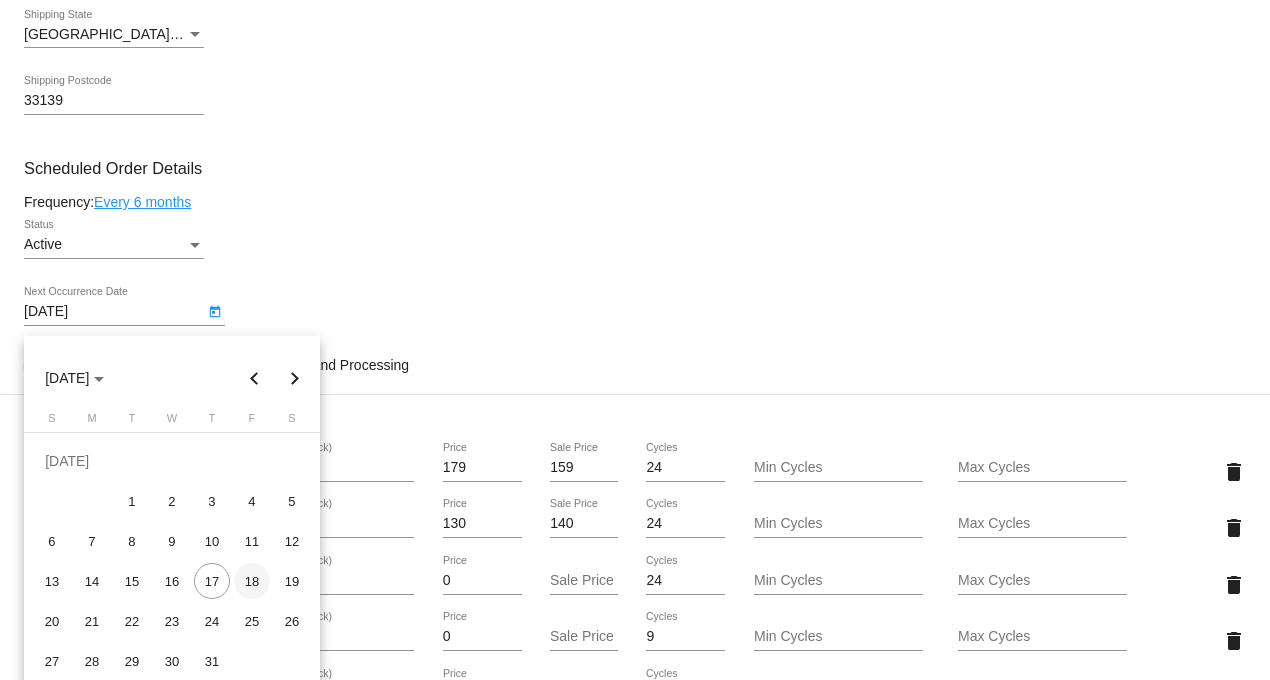 click on "18" at bounding box center (252, 581) 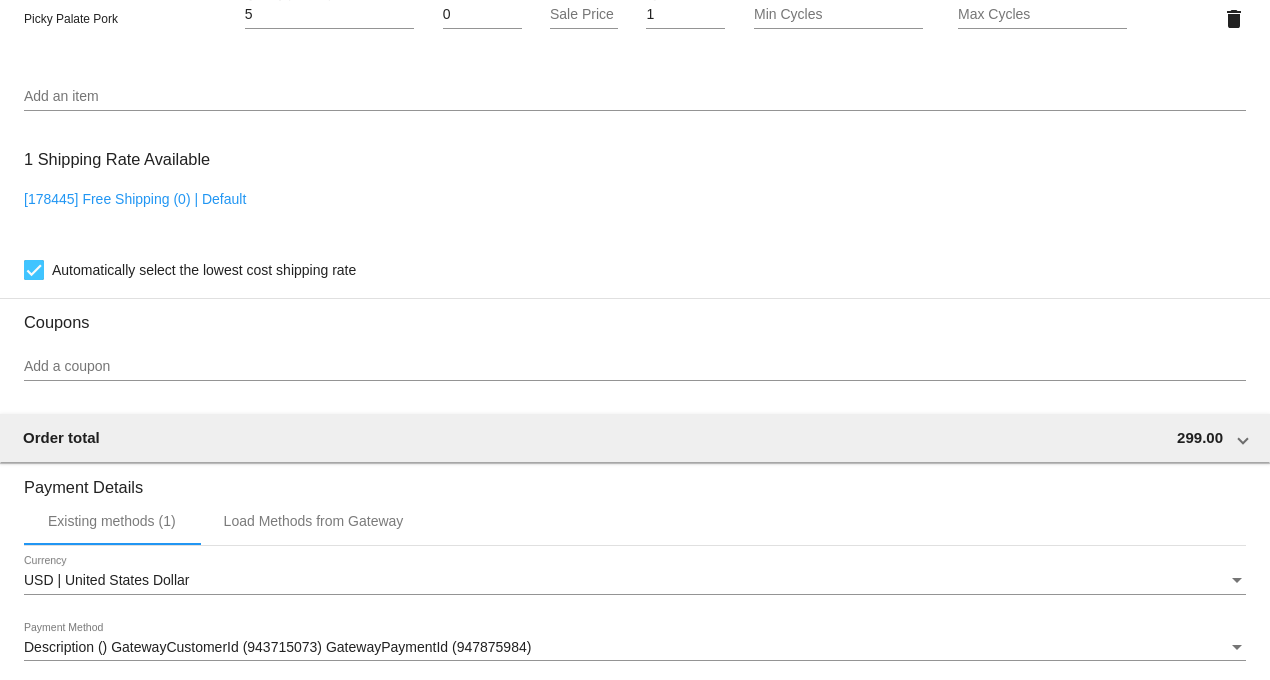 scroll, scrollTop: 2041, scrollLeft: 0, axis: vertical 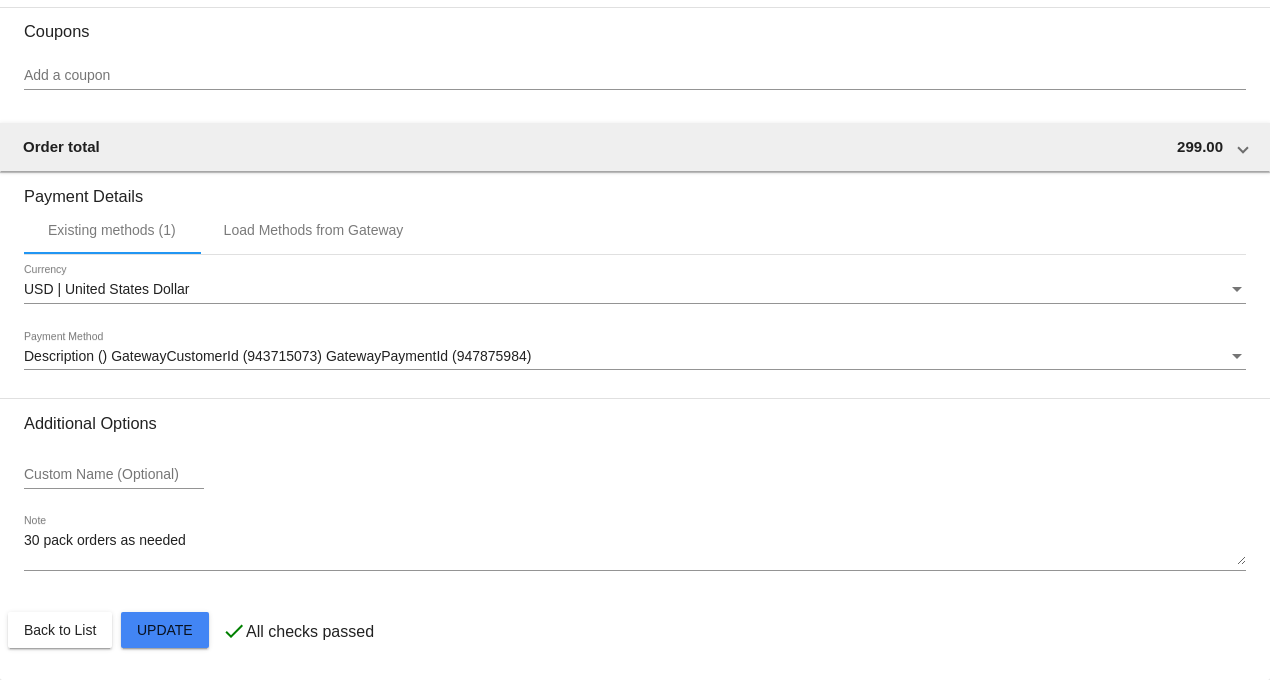click on "Customer
1217040: [PERSON_NAME]
[PERSON_NAME][EMAIL_ADDRESS][DOMAIN_NAME]
Customer Shipping
Enter Shipping Address Select A Saved Address (0)
[PERSON_NAME]
Shipping First Name
[PERSON_NAME] (co/[PERSON_NAME])
Shipping Last Name
[GEOGRAPHIC_DATA] | [GEOGRAPHIC_DATA]
Shipping Country
[STREET_ADDRESS][US_STATE]
Apt [STREET_ADDRESS]
[GEOGRAPHIC_DATA]
[GEOGRAPHIC_DATA]
[GEOGRAPHIC_DATA] | [US_STATE]
Shipping State
33139
Shipping Postcode
Scheduled Order Details
Frequency:
Every 6 months
Active Status" 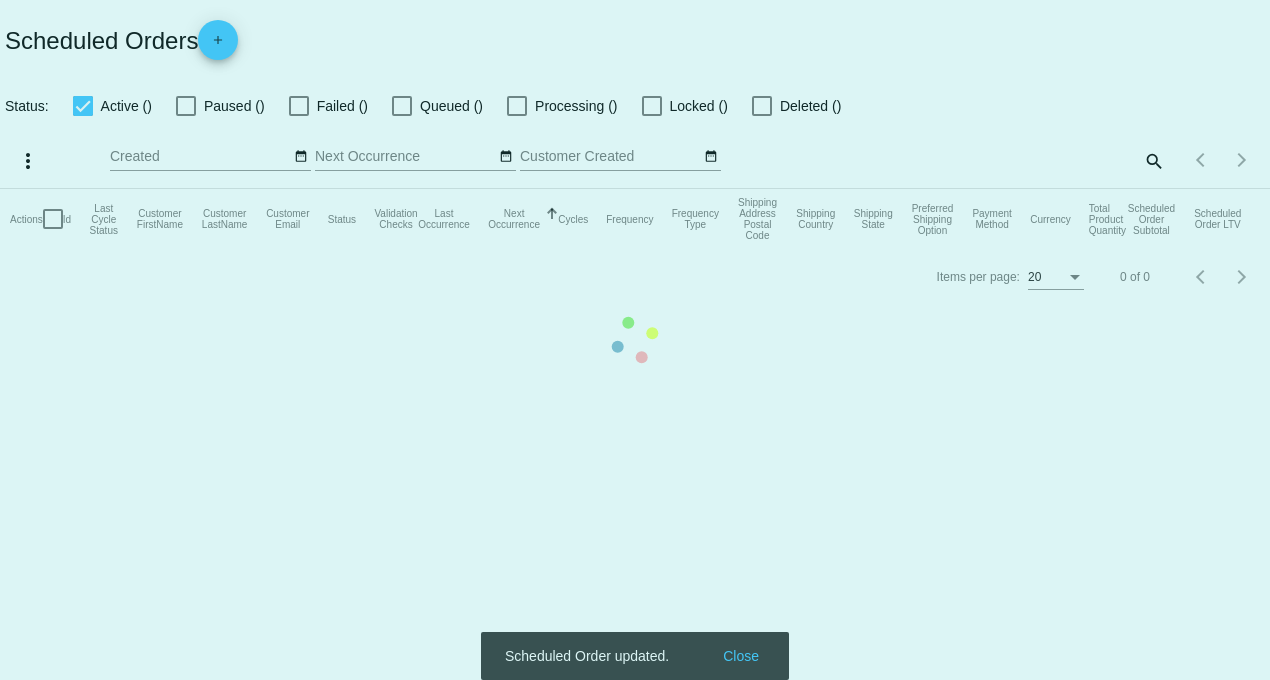 scroll, scrollTop: 0, scrollLeft: 0, axis: both 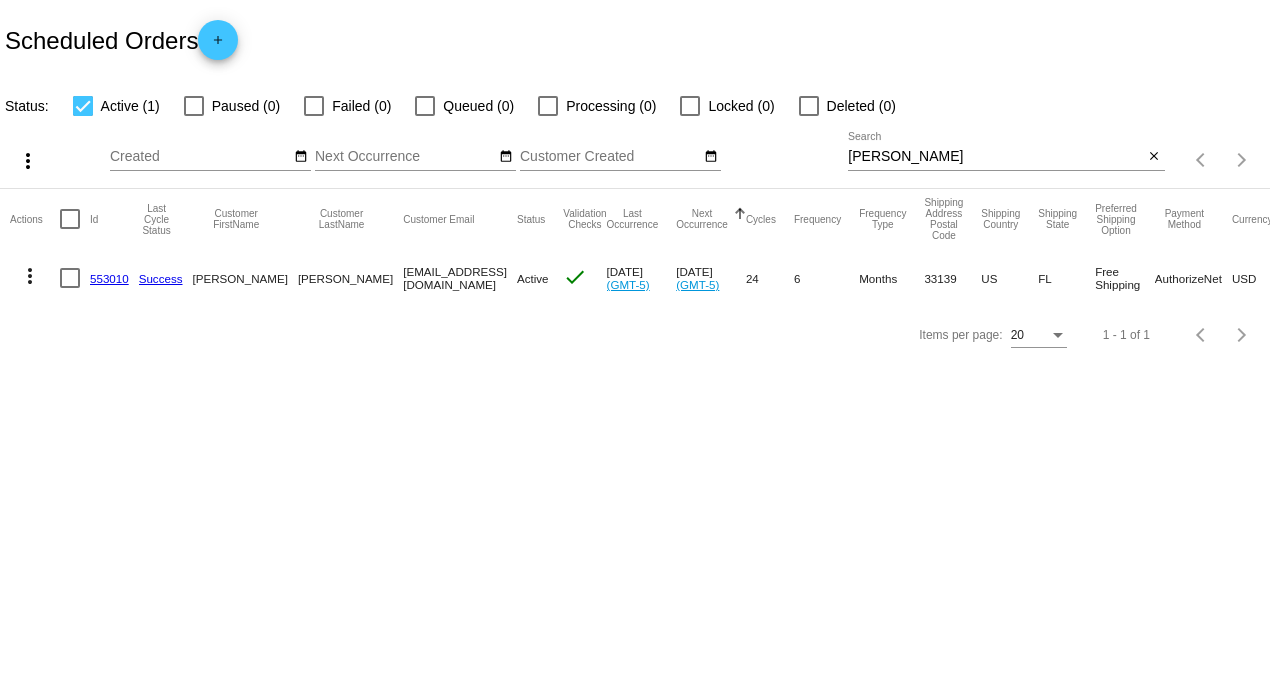 drag, startPoint x: 928, startPoint y: 166, endPoint x: 810, endPoint y: 157, distance: 118.34272 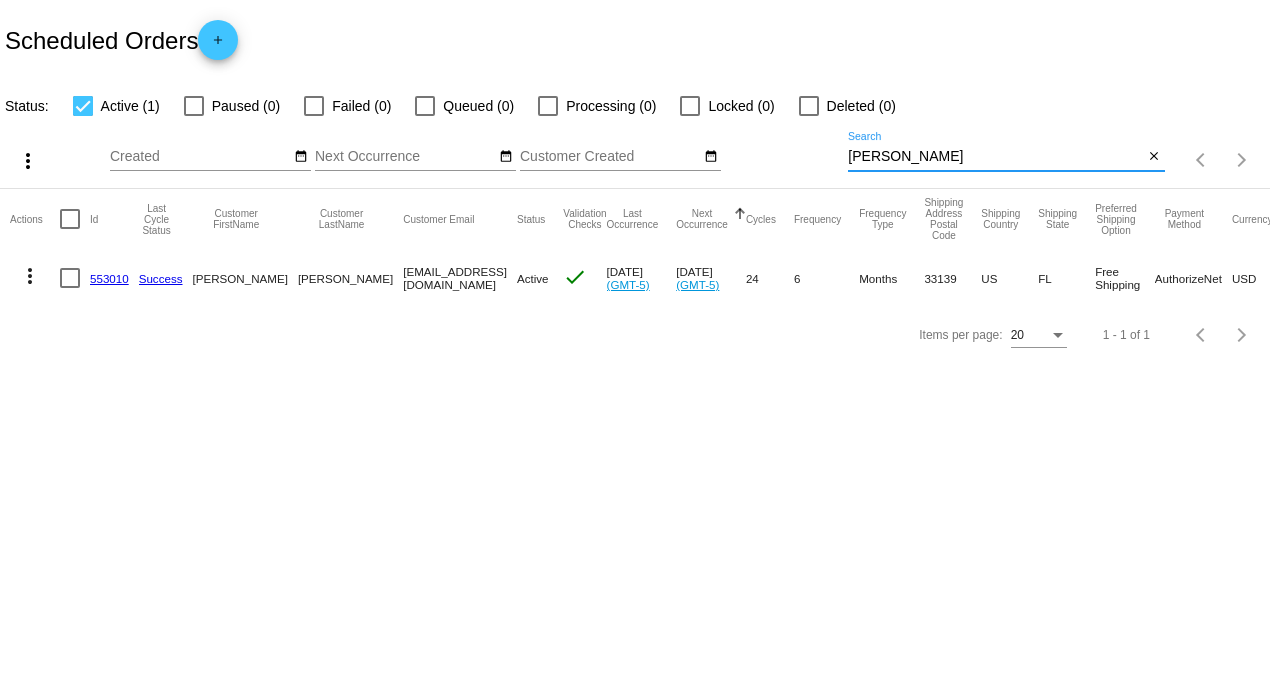 click on "[PERSON_NAME]" at bounding box center (995, 157) 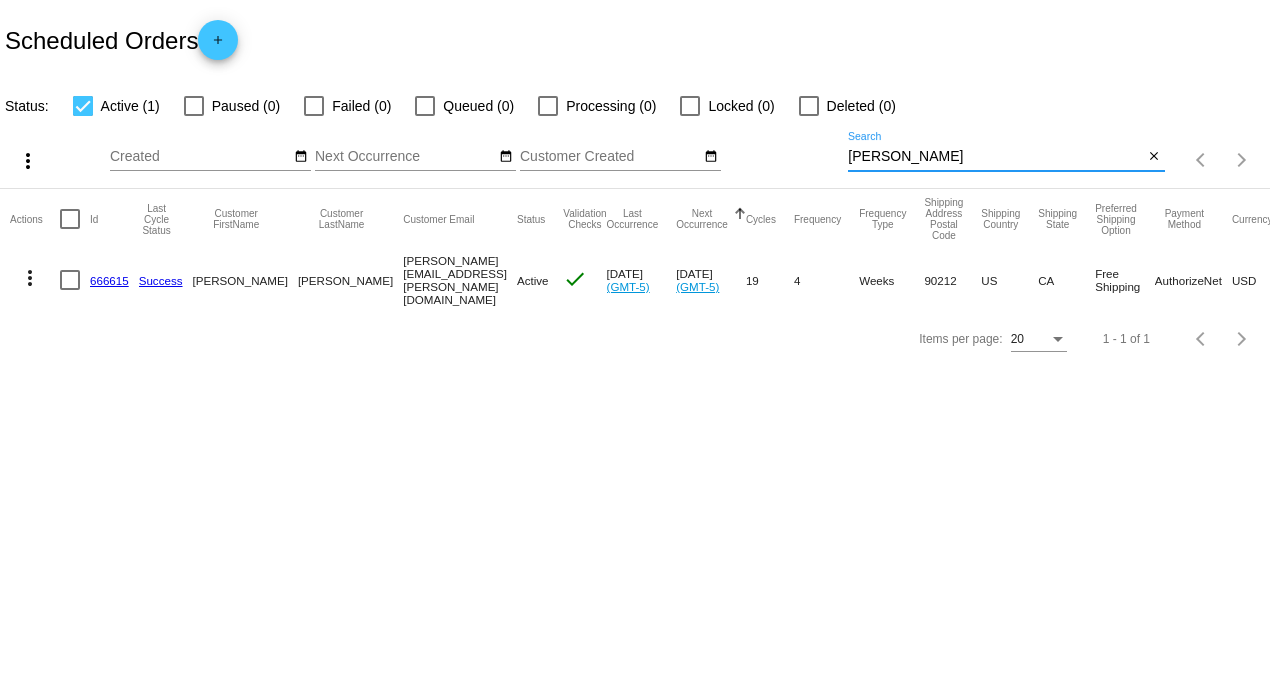 type on "[PERSON_NAME]" 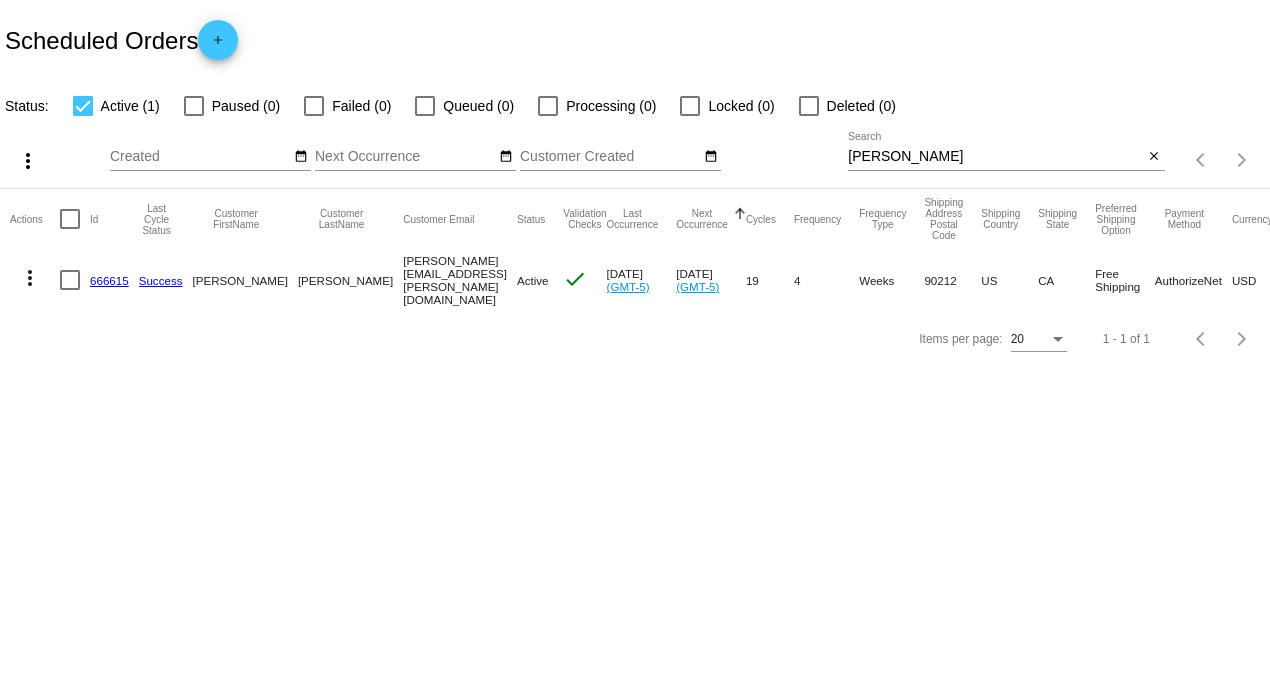 click on "666615" 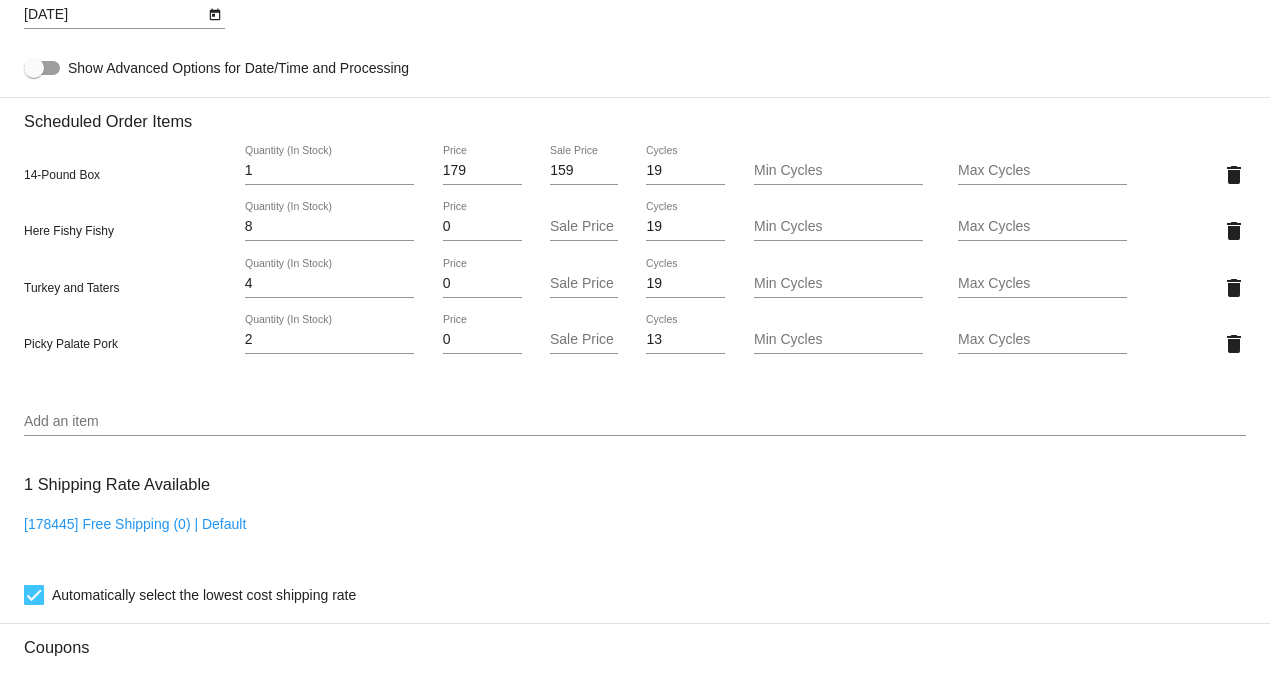 scroll, scrollTop: 1444, scrollLeft: 0, axis: vertical 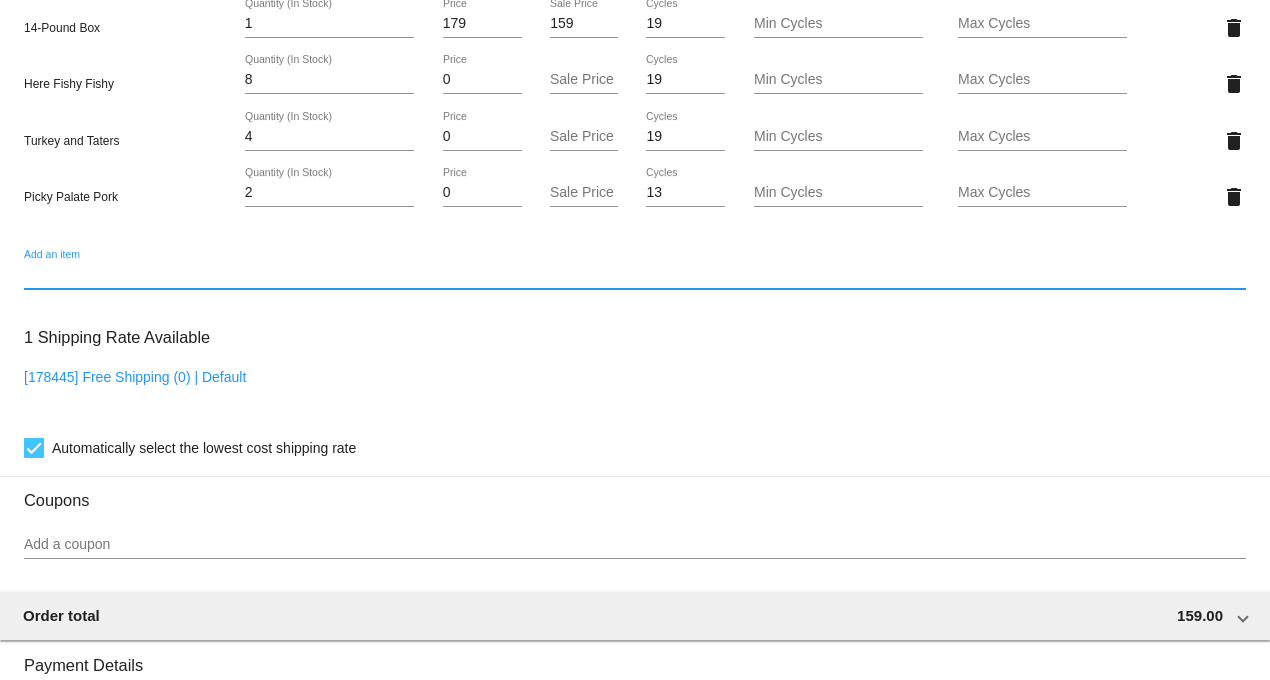 click on "Add an item" at bounding box center (635, 275) 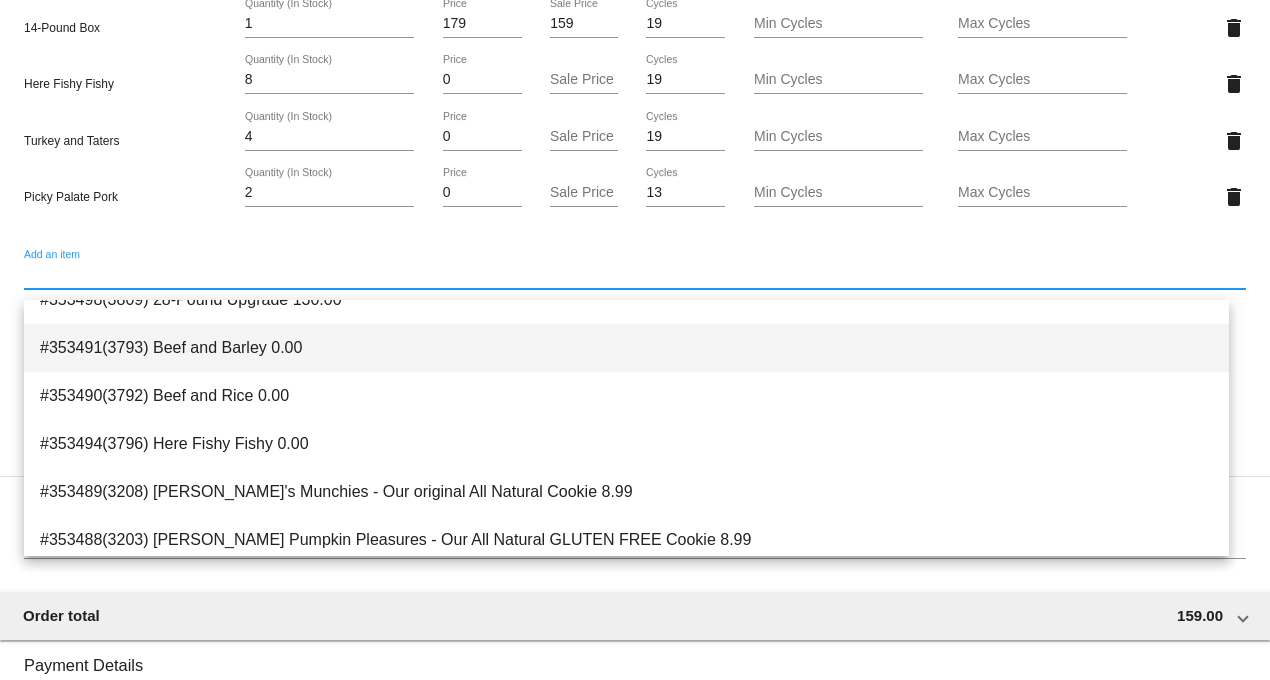 scroll, scrollTop: 111, scrollLeft: 0, axis: vertical 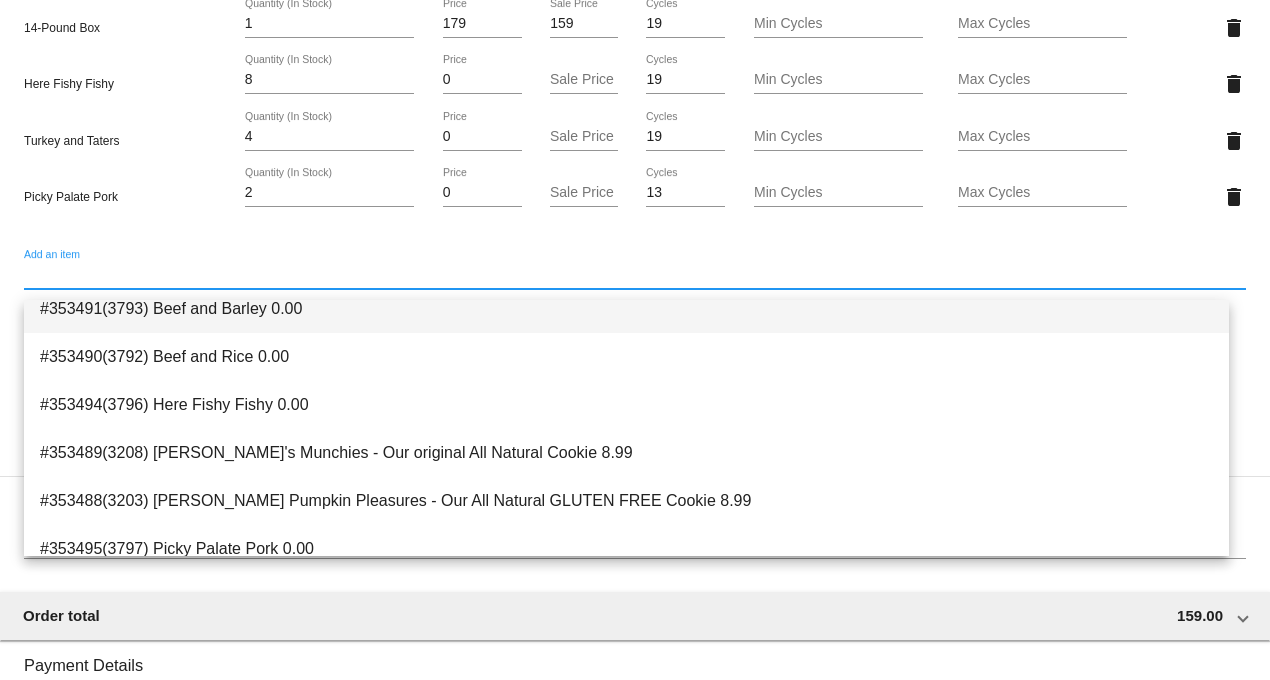click on "#353491(3793) Beef and Barley 0.00" at bounding box center (626, 309) 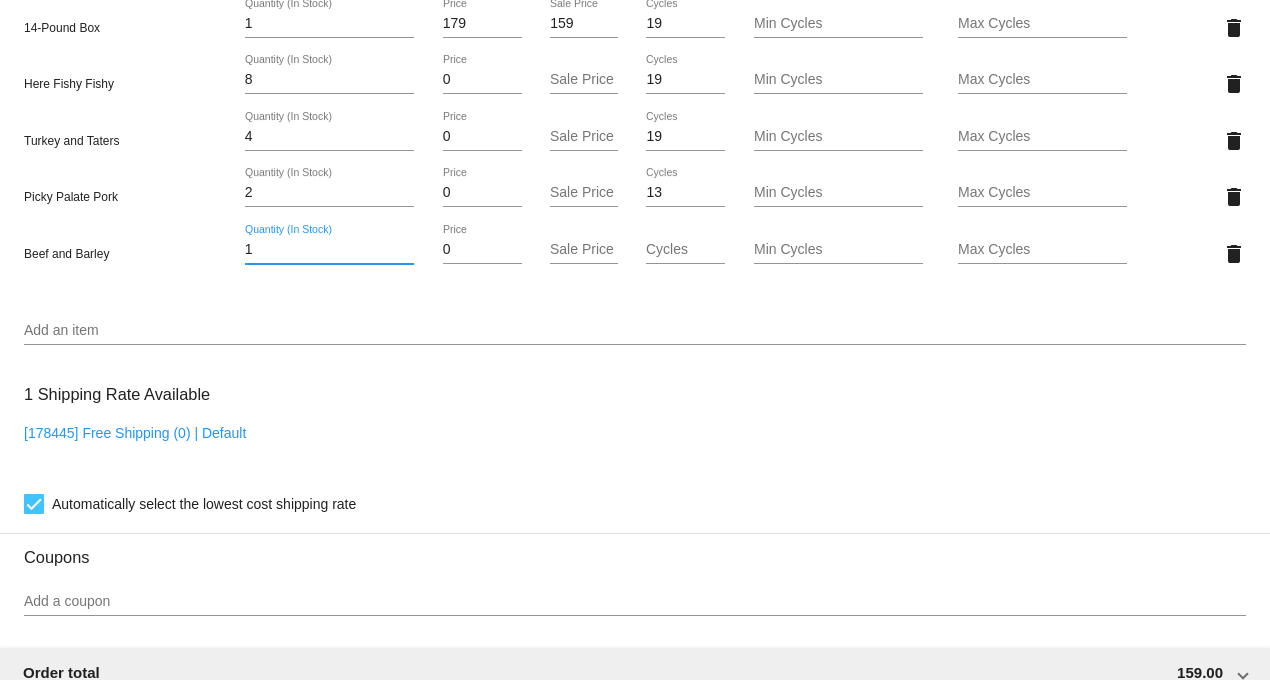 drag, startPoint x: 267, startPoint y: 263, endPoint x: 186, endPoint y: 260, distance: 81.055534 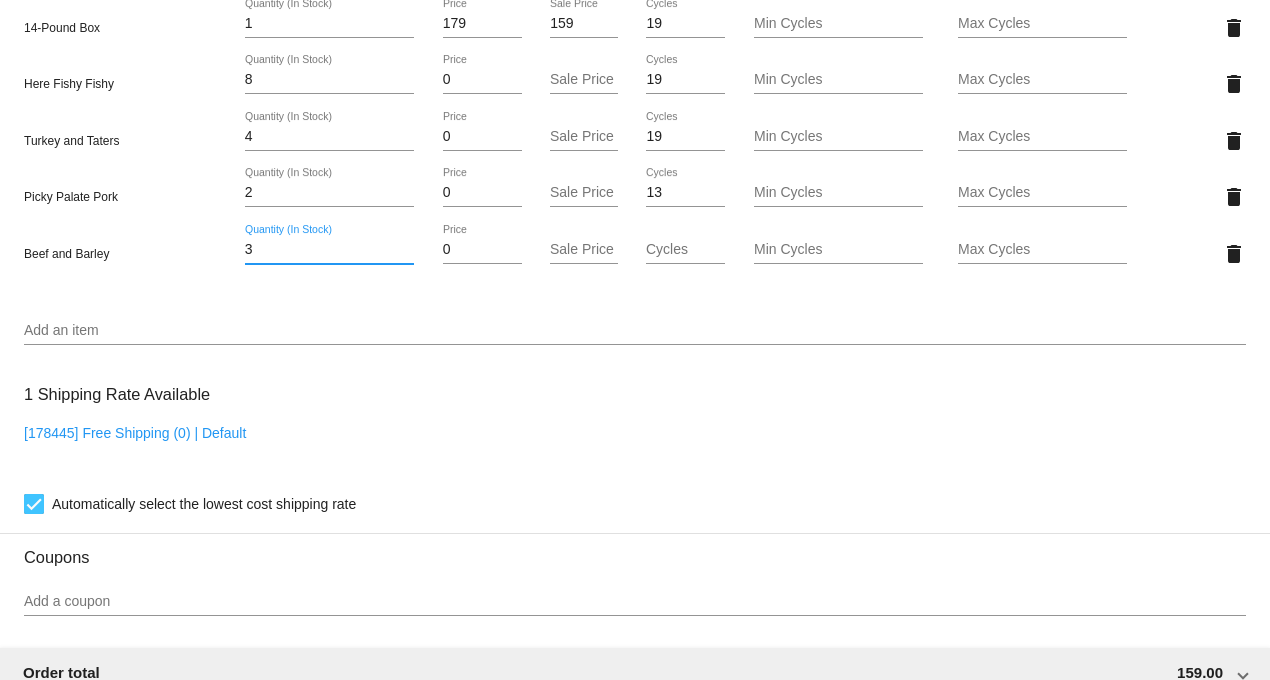 type on "3" 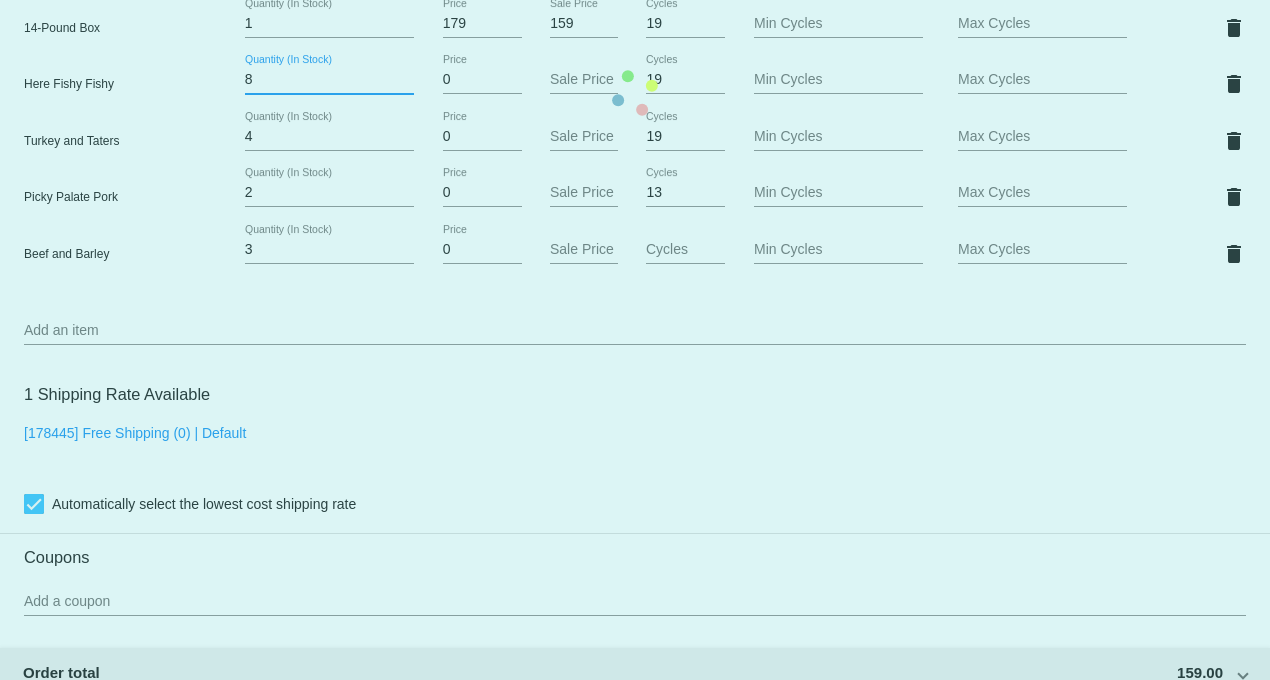 drag, startPoint x: 262, startPoint y: 92, endPoint x: 203, endPoint y: 90, distance: 59.03389 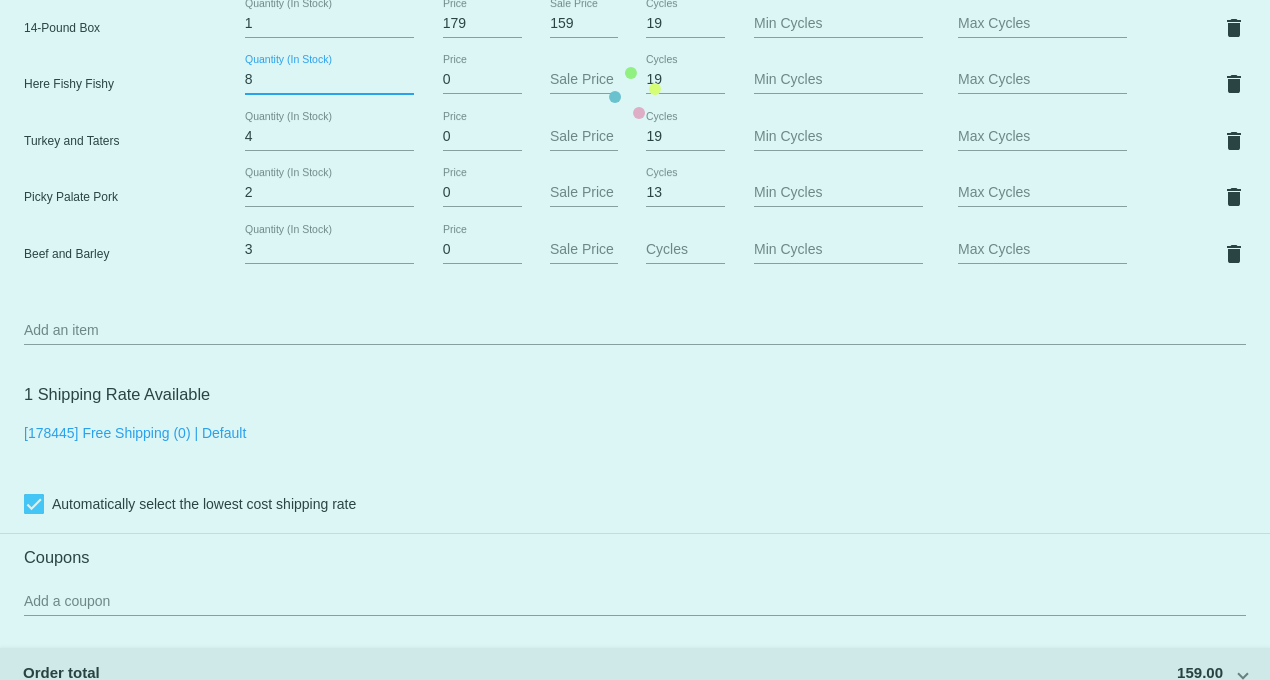 click on "Customer
4320369: [PERSON_NAME]
[PERSON_NAME][EMAIL_ADDRESS][PERSON_NAME][DOMAIN_NAME]
Customer Shipping
Enter Shipping Address Select A Saved Address (0)
[PERSON_NAME]
Shipping First Name
[PERSON_NAME]
Shipping Last Name
[GEOGRAPHIC_DATA] | [GEOGRAPHIC_DATA]
Shipping Country
[STREET_ADDRESS]
[STREET_ADDRESS]
[PERSON_NAME][GEOGRAPHIC_DATA]
[GEOGRAPHIC_DATA]
[GEOGRAPHIC_DATA] | [US_STATE]
Shipping State
90212
Shipping Postcode
Scheduled Order Details
Frequency:
Every 4 weeks
Active
Status" 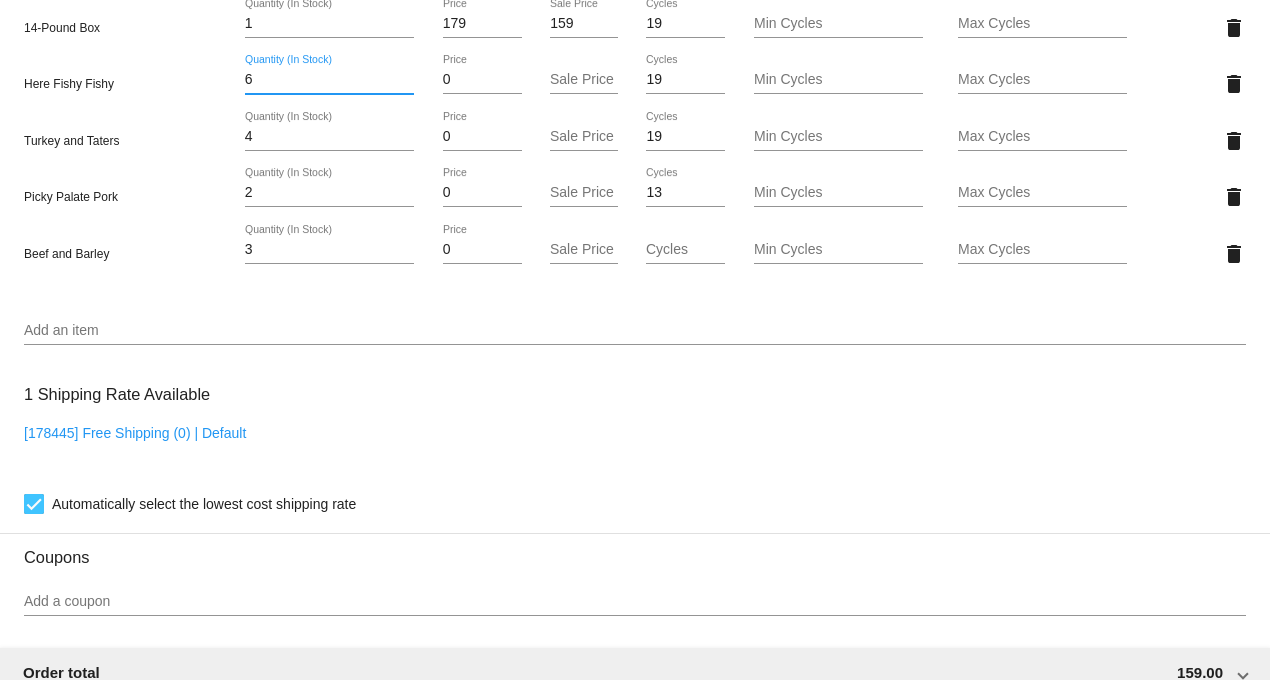 type on "6" 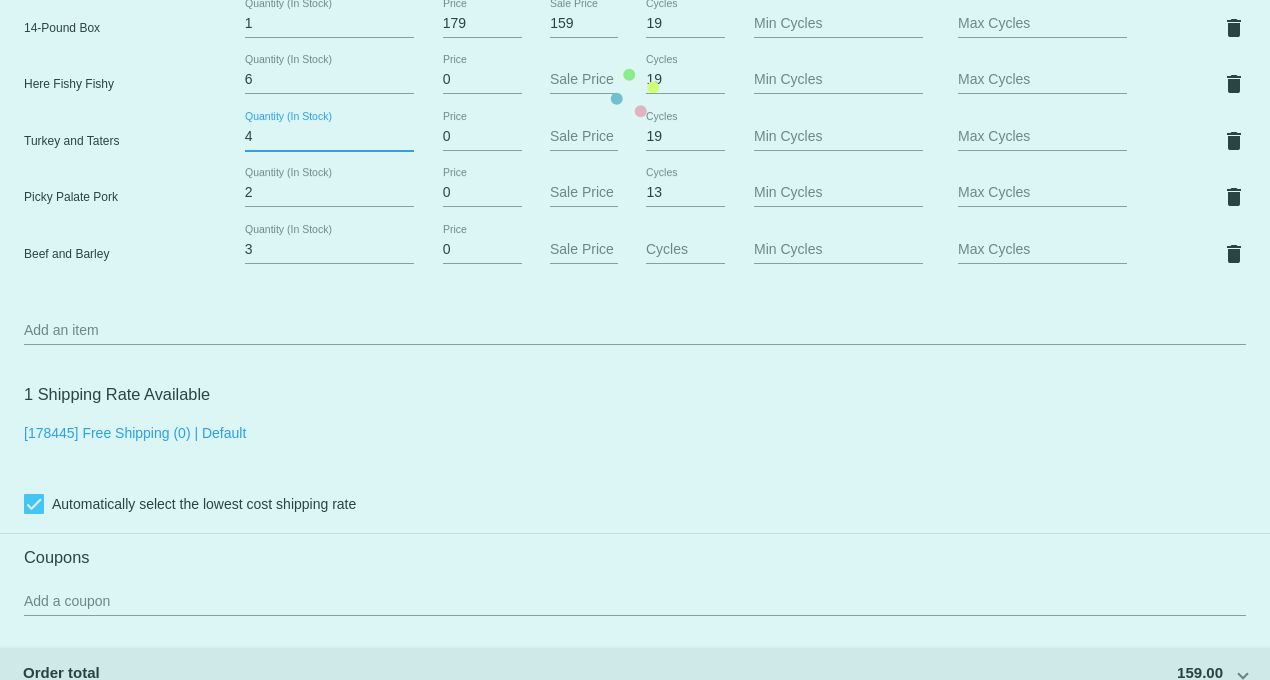 drag, startPoint x: 255, startPoint y: 151, endPoint x: 191, endPoint y: 160, distance: 64.629715 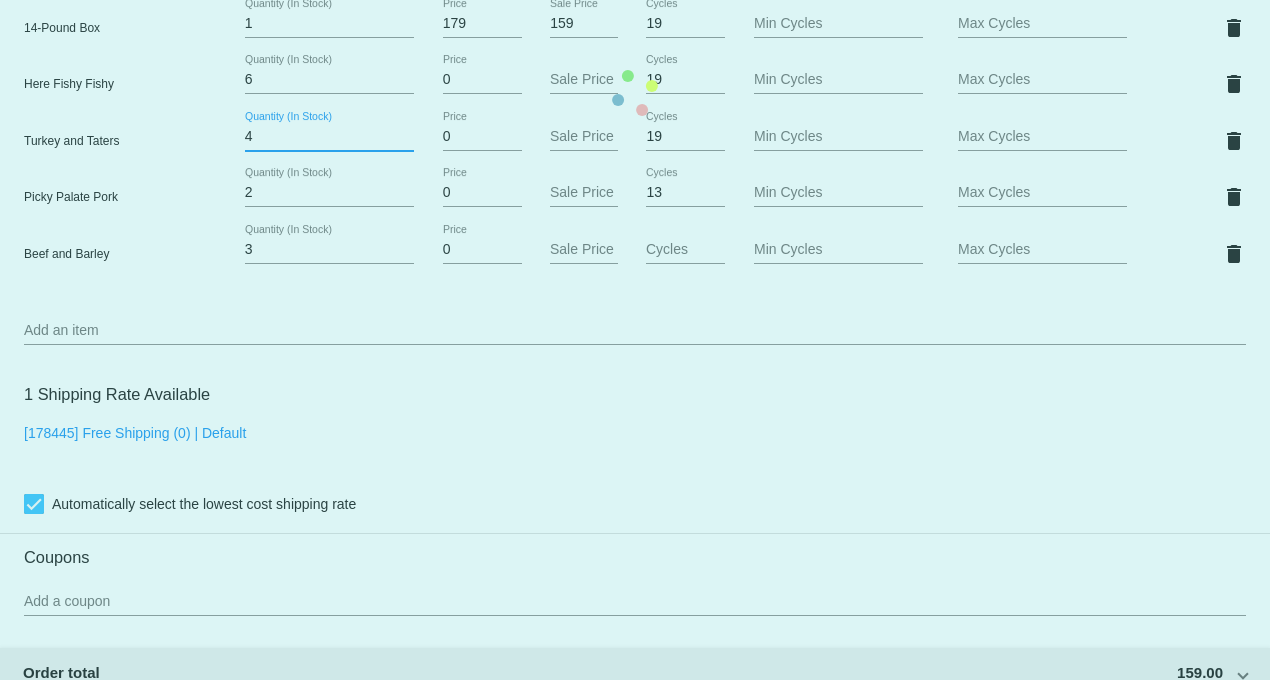 click on "Customer
4320369: [PERSON_NAME]
[PERSON_NAME][EMAIL_ADDRESS][PERSON_NAME][DOMAIN_NAME]
Customer Shipping
Enter Shipping Address Select A Saved Address (0)
[PERSON_NAME]
Shipping First Name
[PERSON_NAME]
Shipping Last Name
[GEOGRAPHIC_DATA] | [GEOGRAPHIC_DATA]
Shipping Country
[STREET_ADDRESS]
[STREET_ADDRESS]
[PERSON_NAME][GEOGRAPHIC_DATA]
[GEOGRAPHIC_DATA]
[GEOGRAPHIC_DATA] | [US_STATE]
Shipping State
90212
Shipping Postcode
Scheduled Order Details
Frequency:
Every 4 weeks
Active
Status" 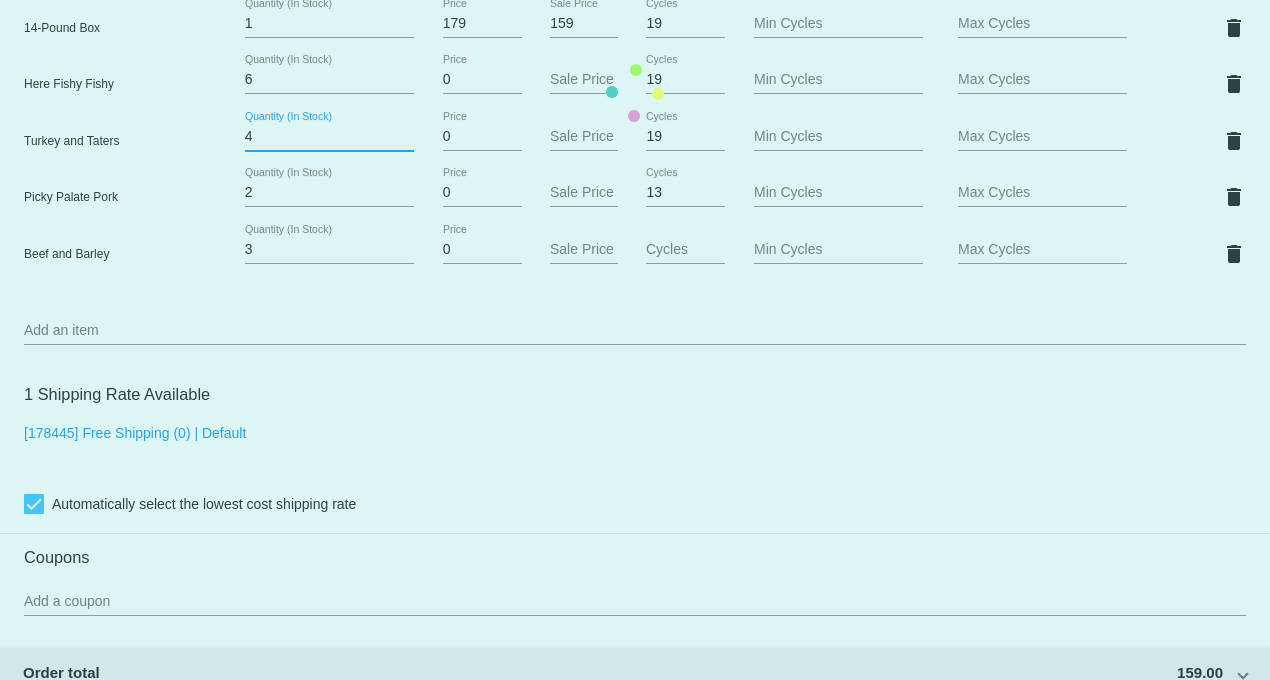 type on "3" 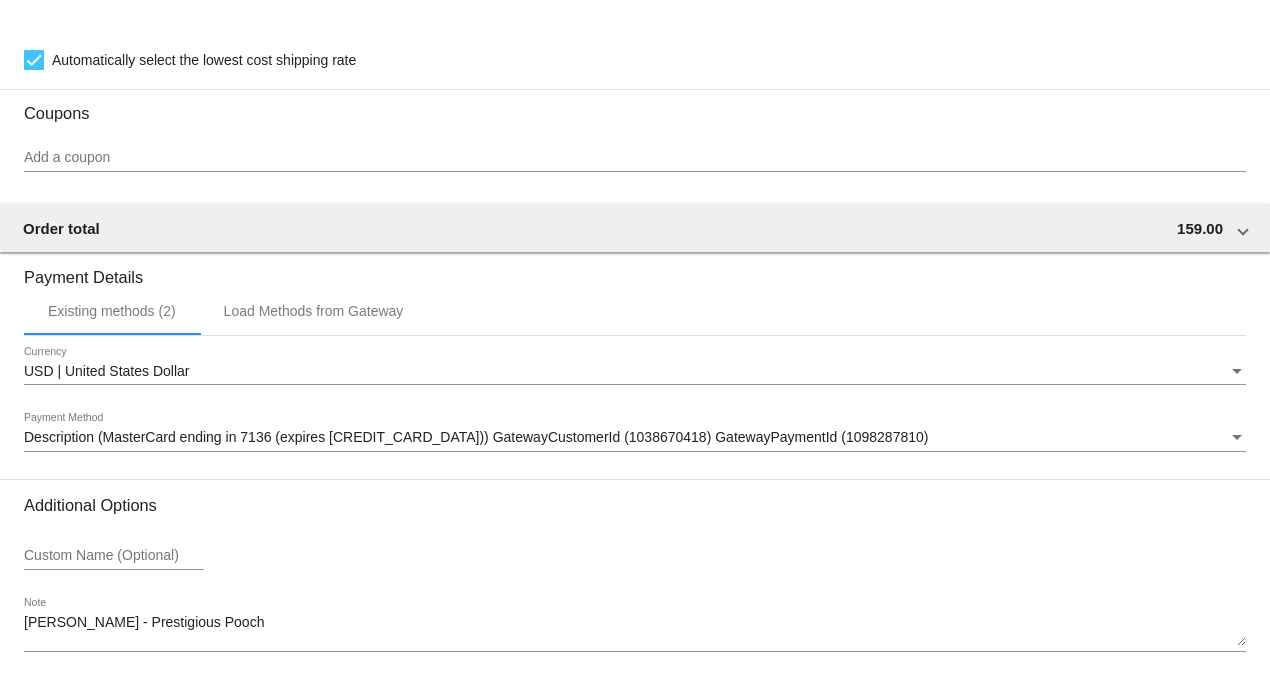 scroll, scrollTop: 1985, scrollLeft: 0, axis: vertical 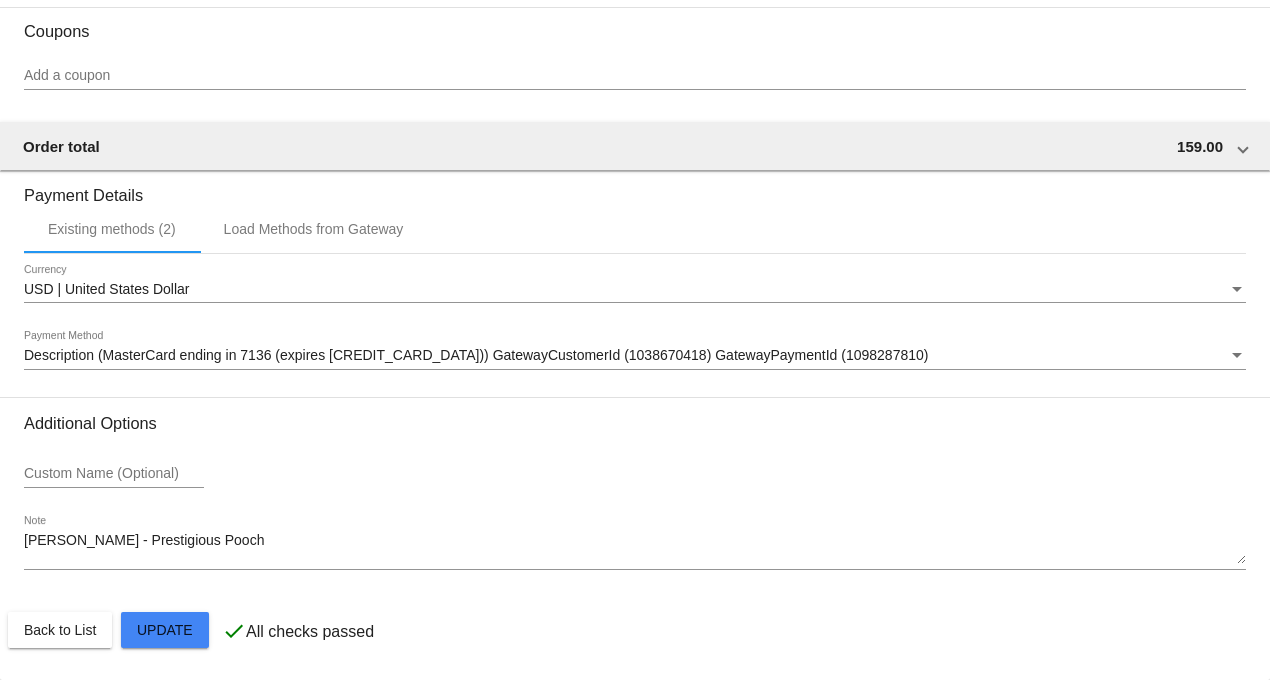 click on "Customer
4320369: [PERSON_NAME]
[PERSON_NAME][EMAIL_ADDRESS][PERSON_NAME][DOMAIN_NAME]
Customer Shipping
Enter Shipping Address Select A Saved Address (0)
[PERSON_NAME]
Shipping First Name
[PERSON_NAME]
Shipping Last Name
[GEOGRAPHIC_DATA] | [GEOGRAPHIC_DATA]
Shipping Country
[STREET_ADDRESS]
[STREET_ADDRESS]
[PERSON_NAME][GEOGRAPHIC_DATA]
[GEOGRAPHIC_DATA]
[GEOGRAPHIC_DATA] | [US_STATE]
Shipping State
90212
Shipping Postcode
Scheduled Order Details
Frequency:
Every 4 weeks
Active
Status" 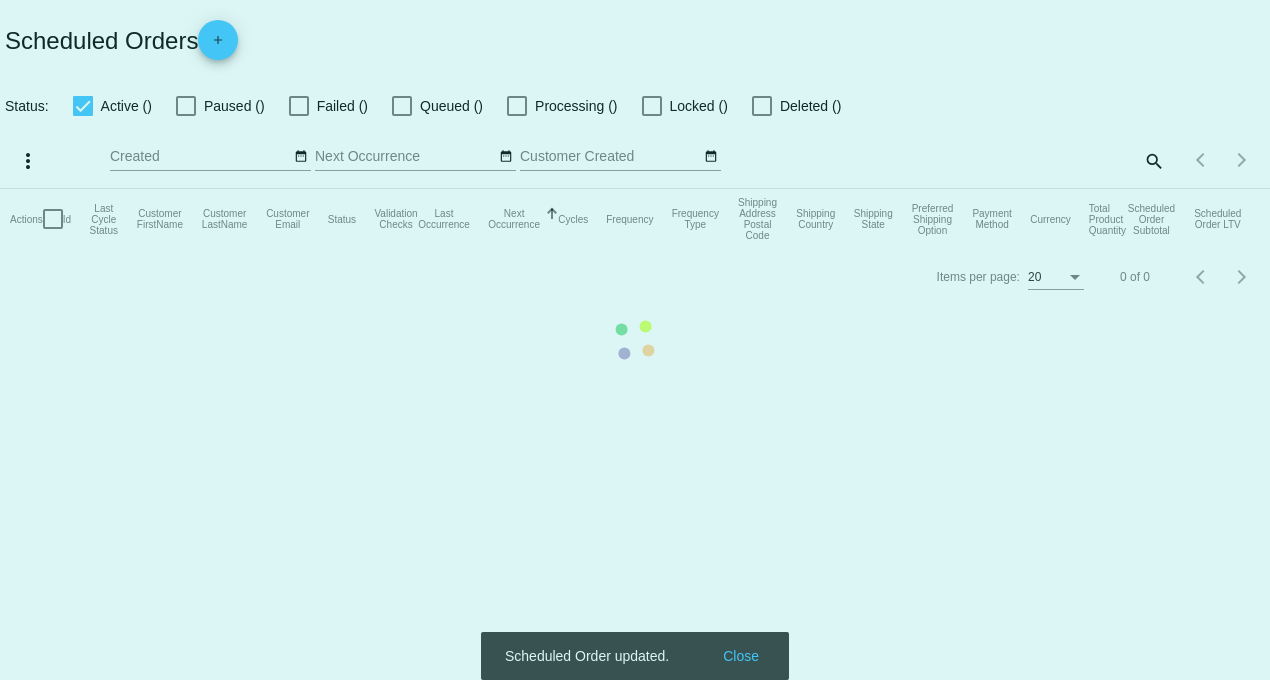 scroll, scrollTop: 0, scrollLeft: 0, axis: both 